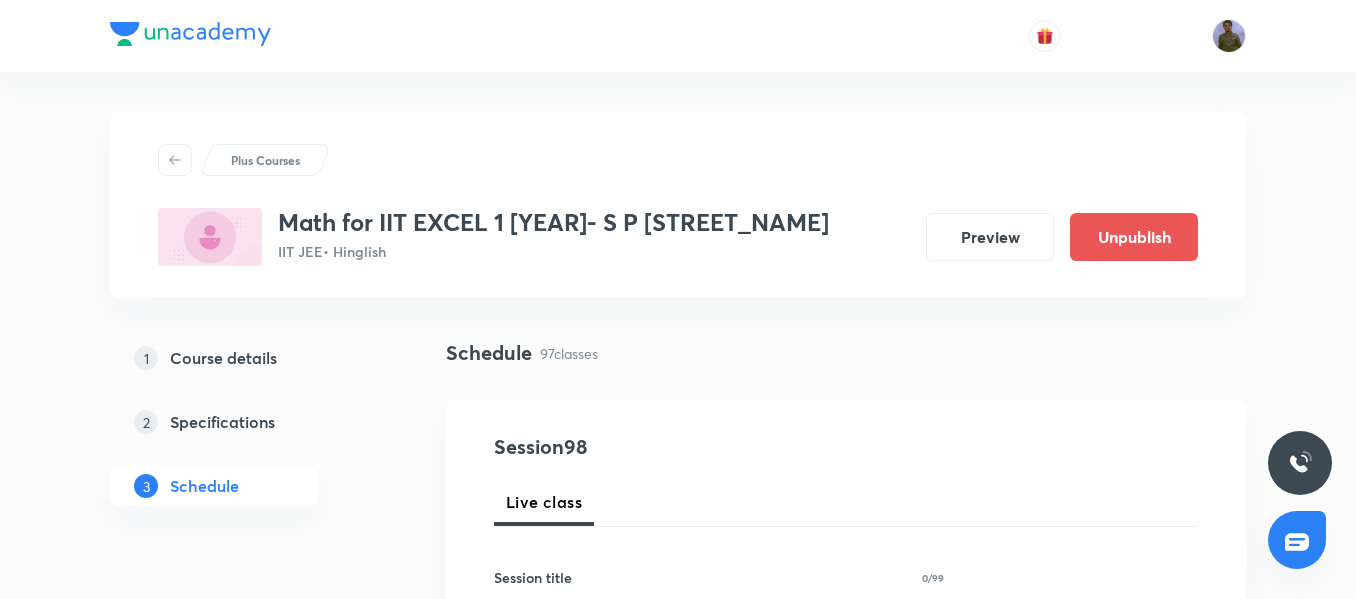 scroll, scrollTop: 0, scrollLeft: 0, axis: both 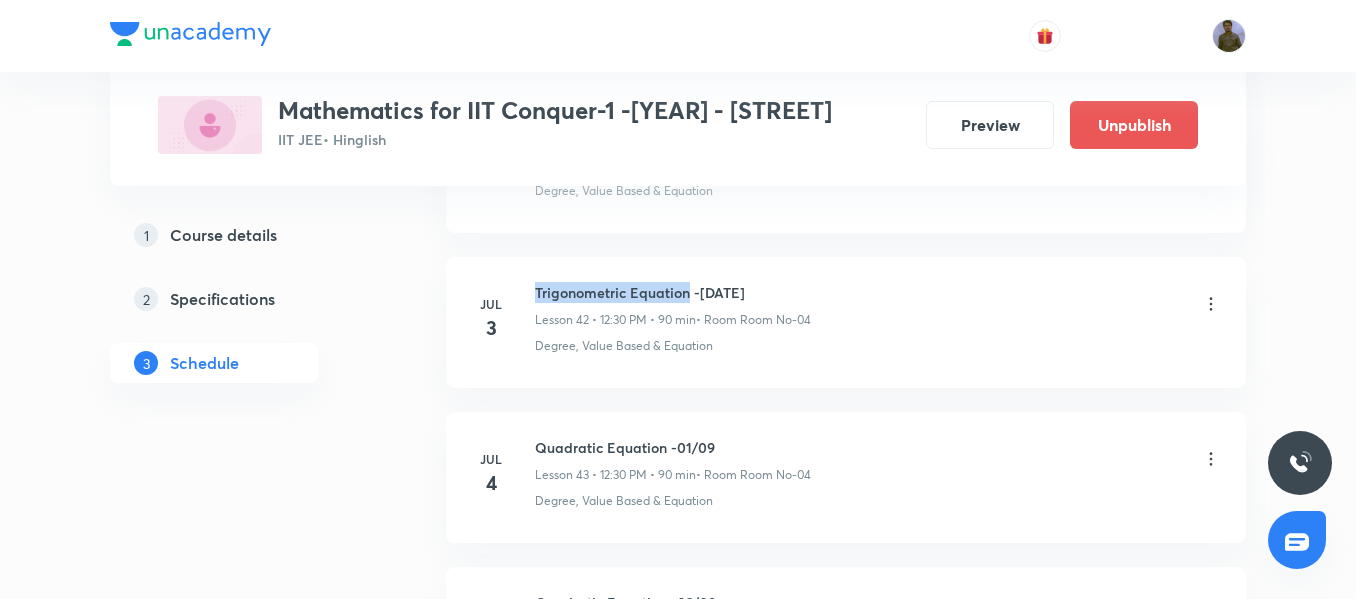 drag, startPoint x: 536, startPoint y: 287, endPoint x: 687, endPoint y: 286, distance: 151.00331 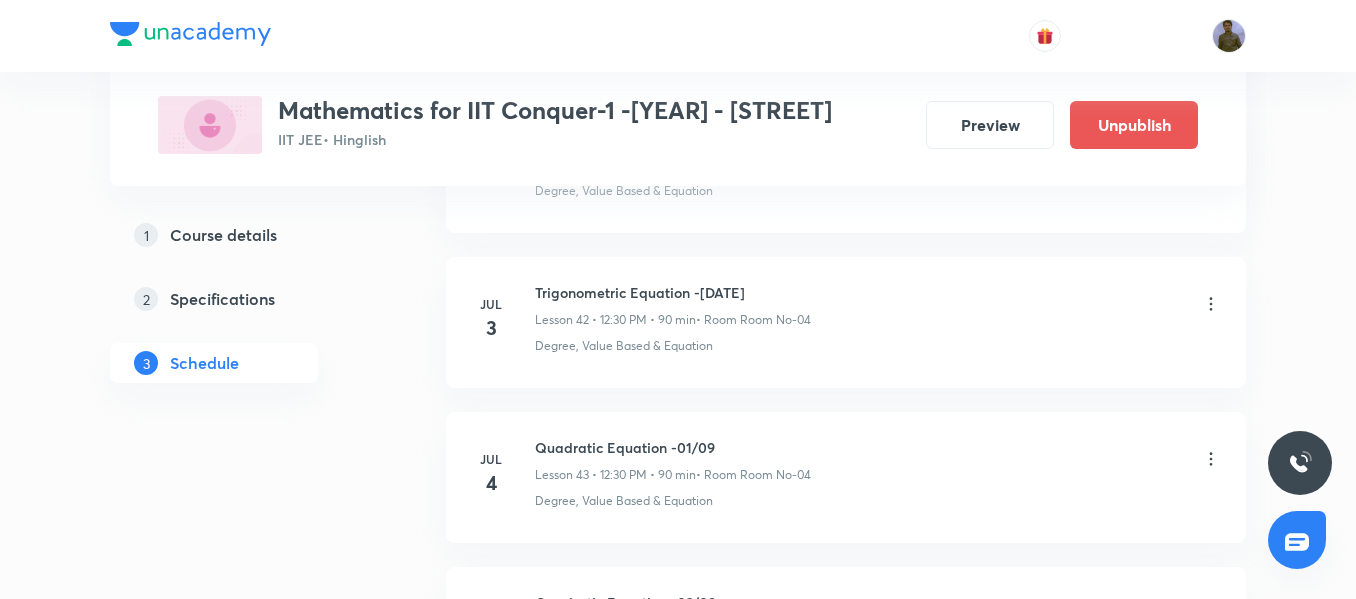 click on "• Room Room No-04" at bounding box center (753, 320) 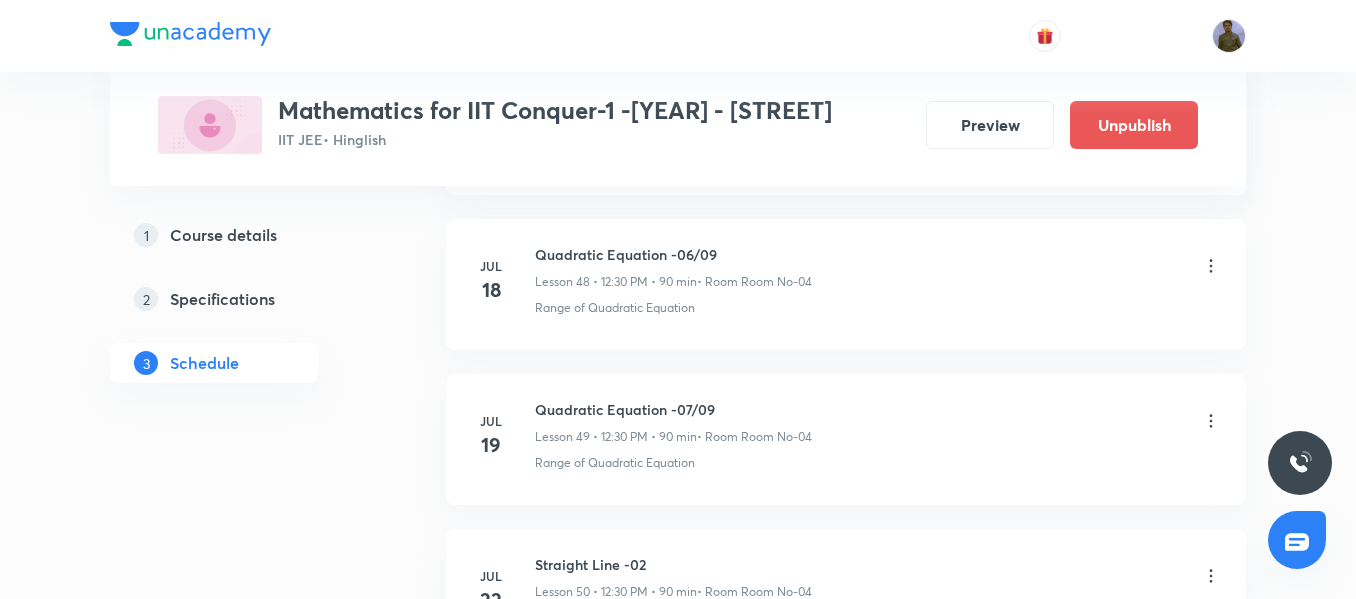 scroll, scrollTop: 8537, scrollLeft: 0, axis: vertical 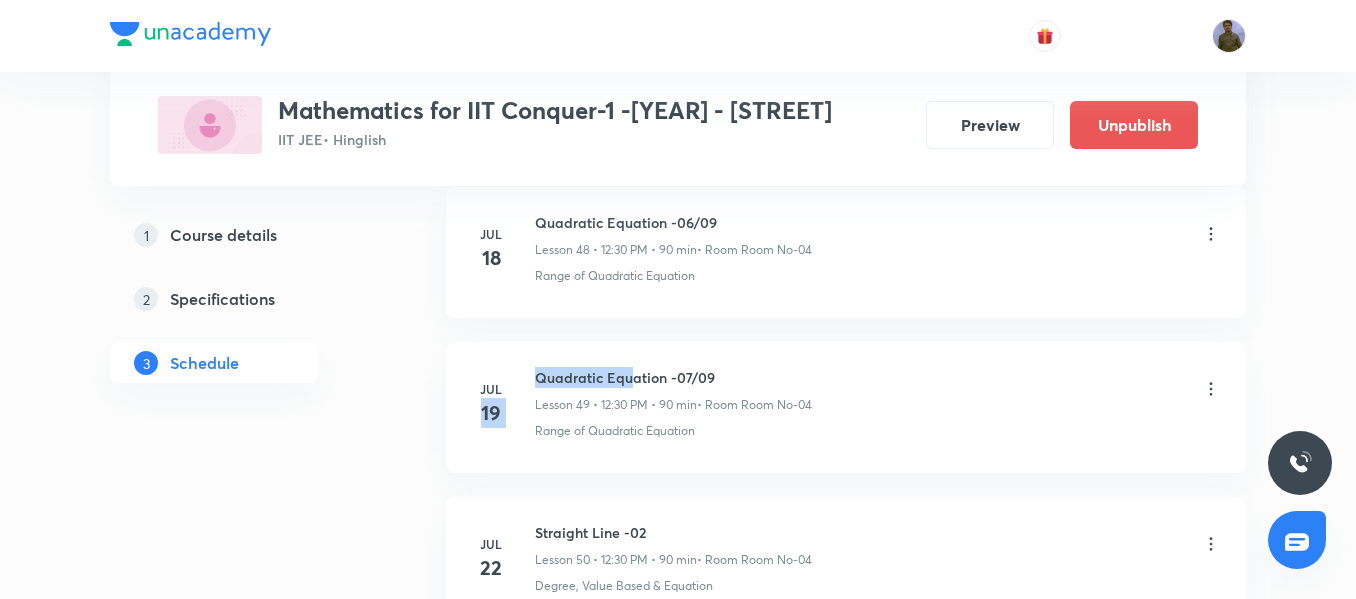drag, startPoint x: 574, startPoint y: 378, endPoint x: 635, endPoint y: 378, distance: 61 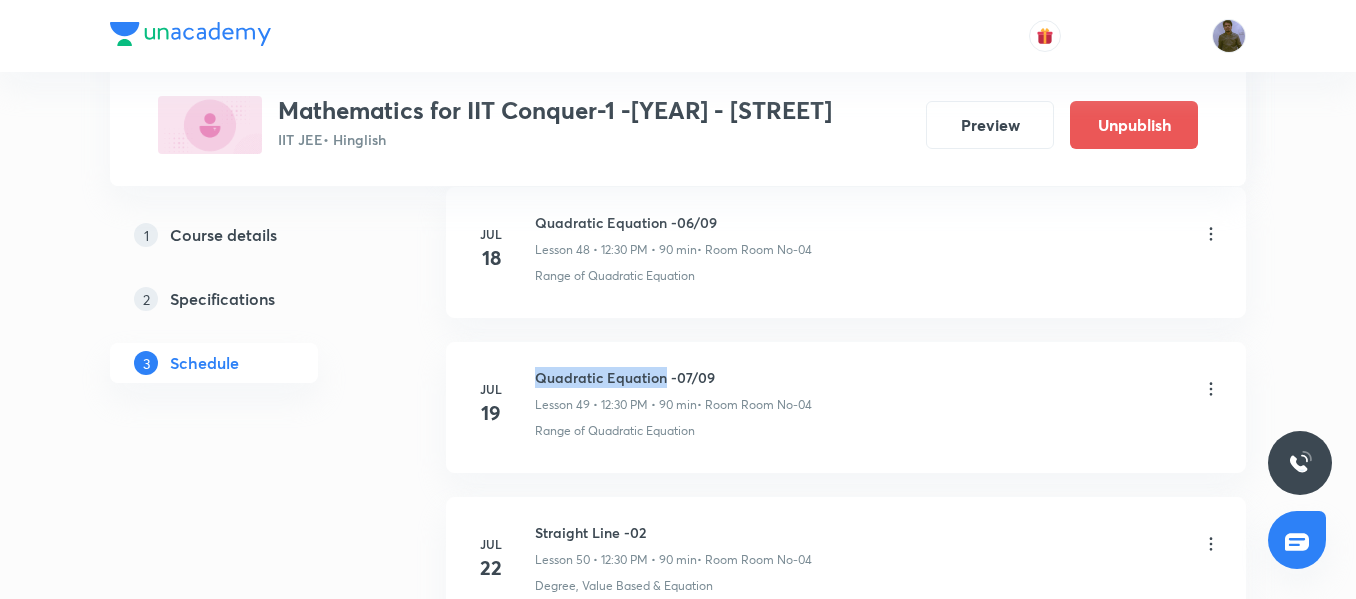 drag, startPoint x: 536, startPoint y: 380, endPoint x: 663, endPoint y: 374, distance: 127.141655 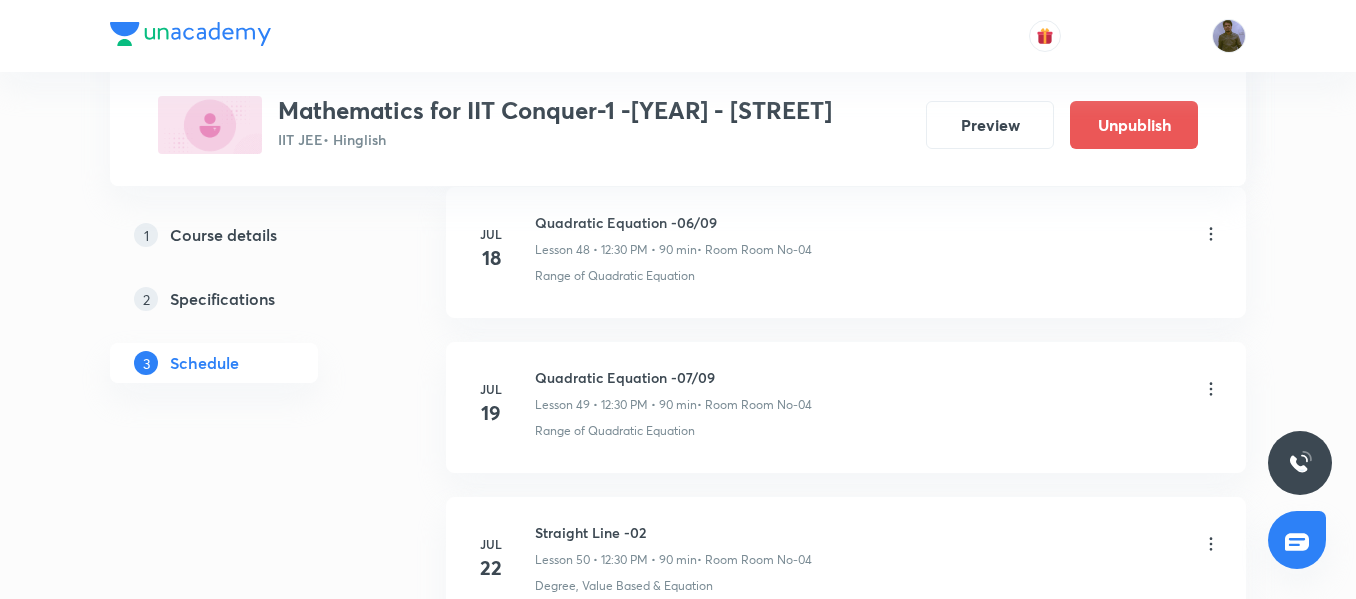 click on "• Room Room No-04" at bounding box center (754, 405) 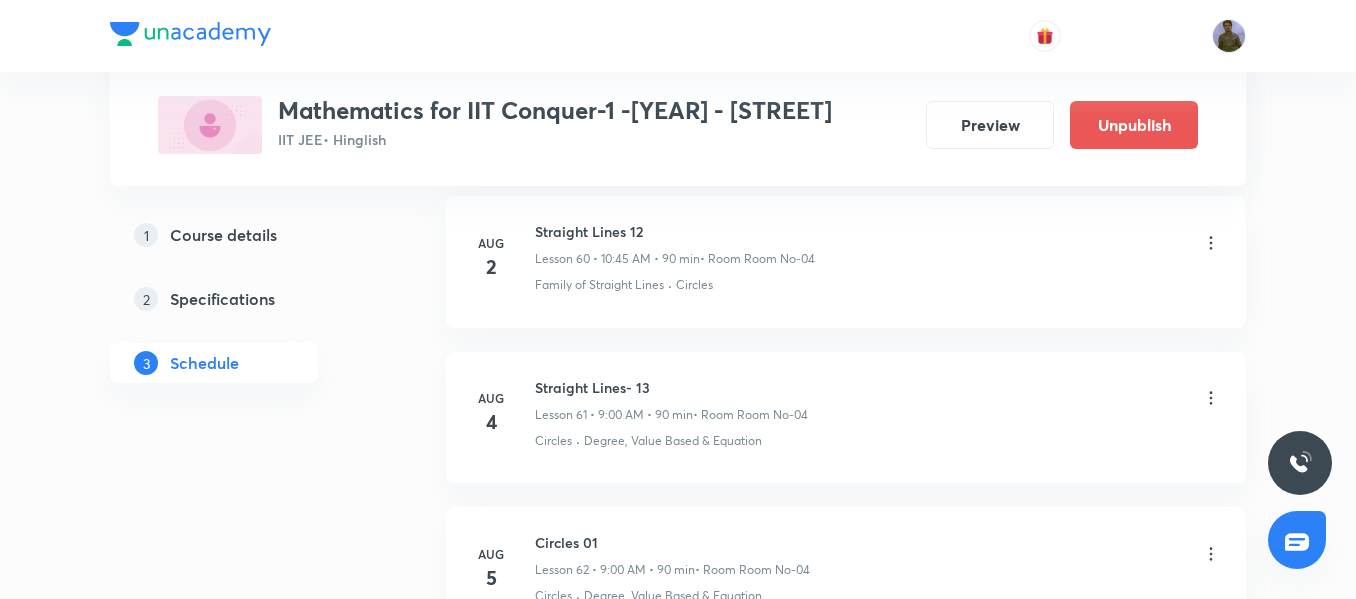 scroll, scrollTop: 10437, scrollLeft: 0, axis: vertical 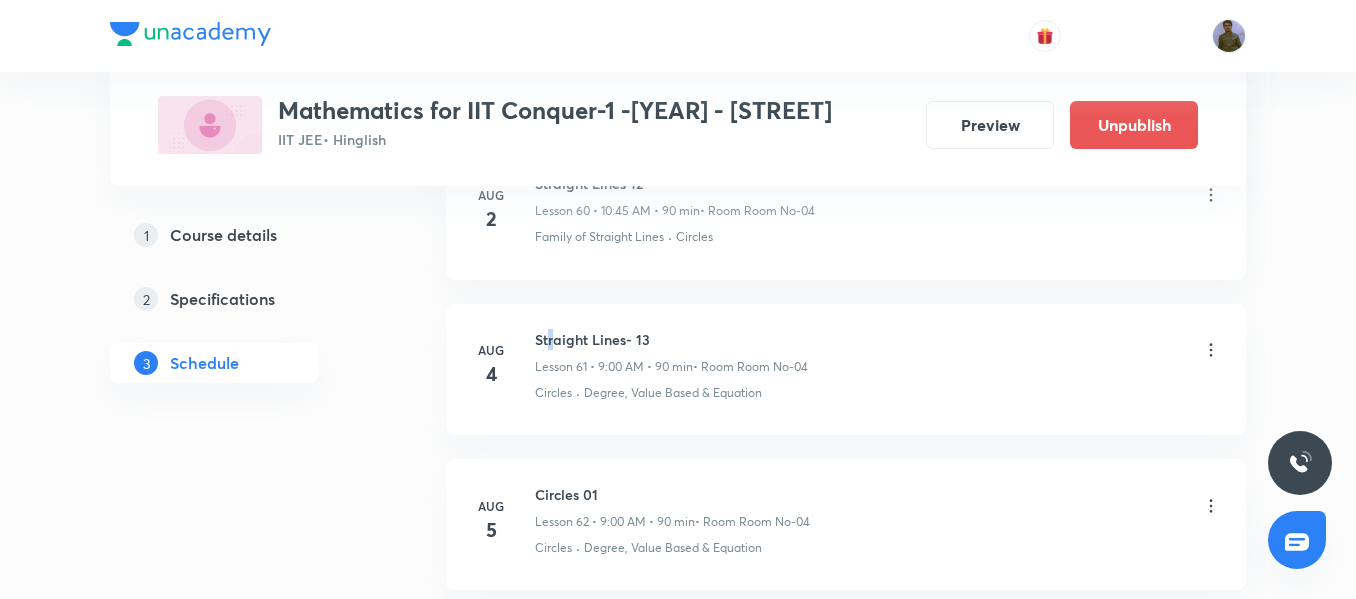 click on "Straight Lines- 13" at bounding box center [671, 339] 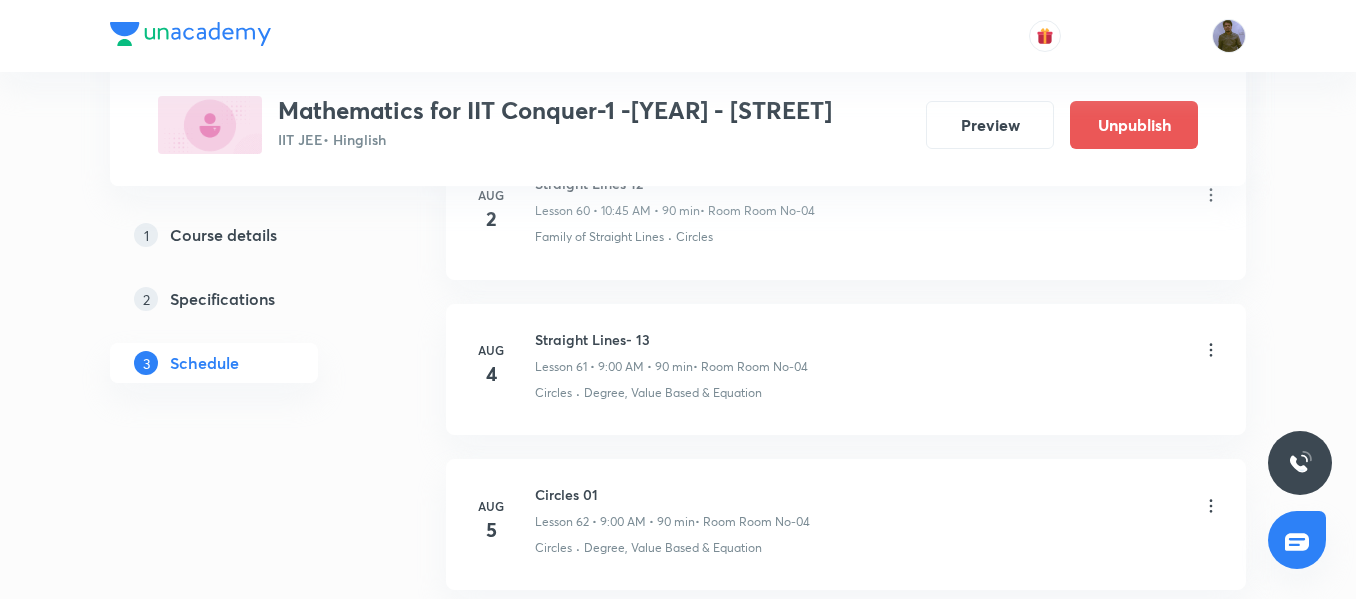 click on "Straight Lines- 13" at bounding box center [671, 339] 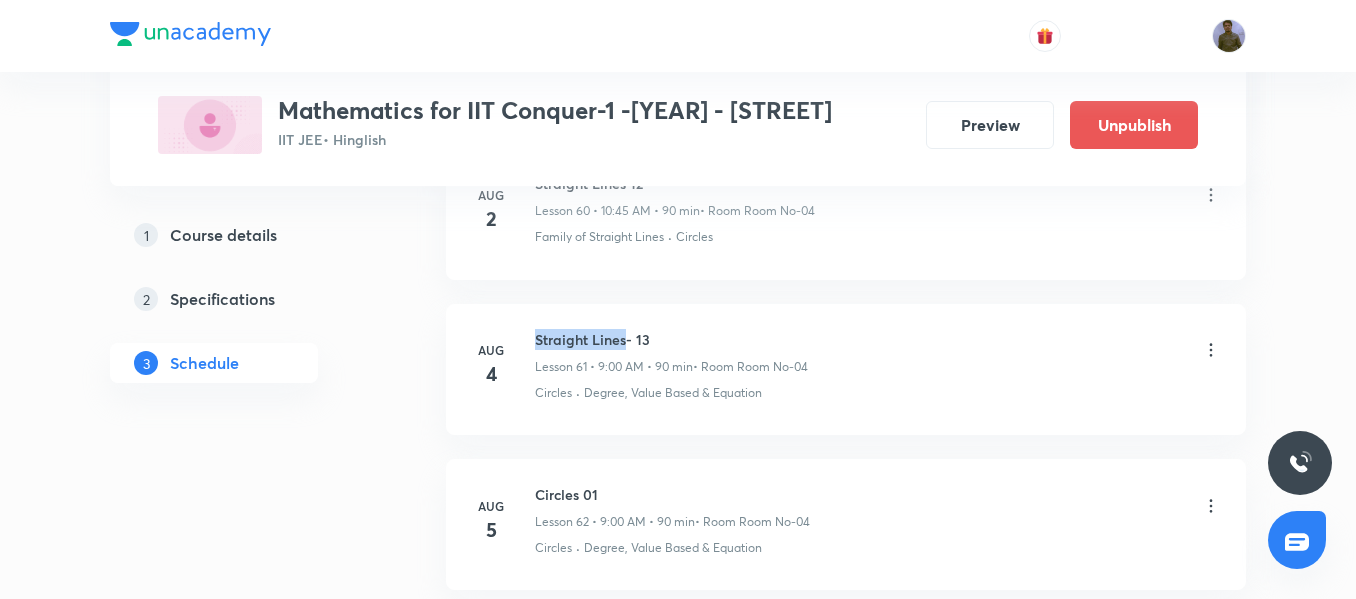drag, startPoint x: 538, startPoint y: 337, endPoint x: 627, endPoint y: 332, distance: 89.140335 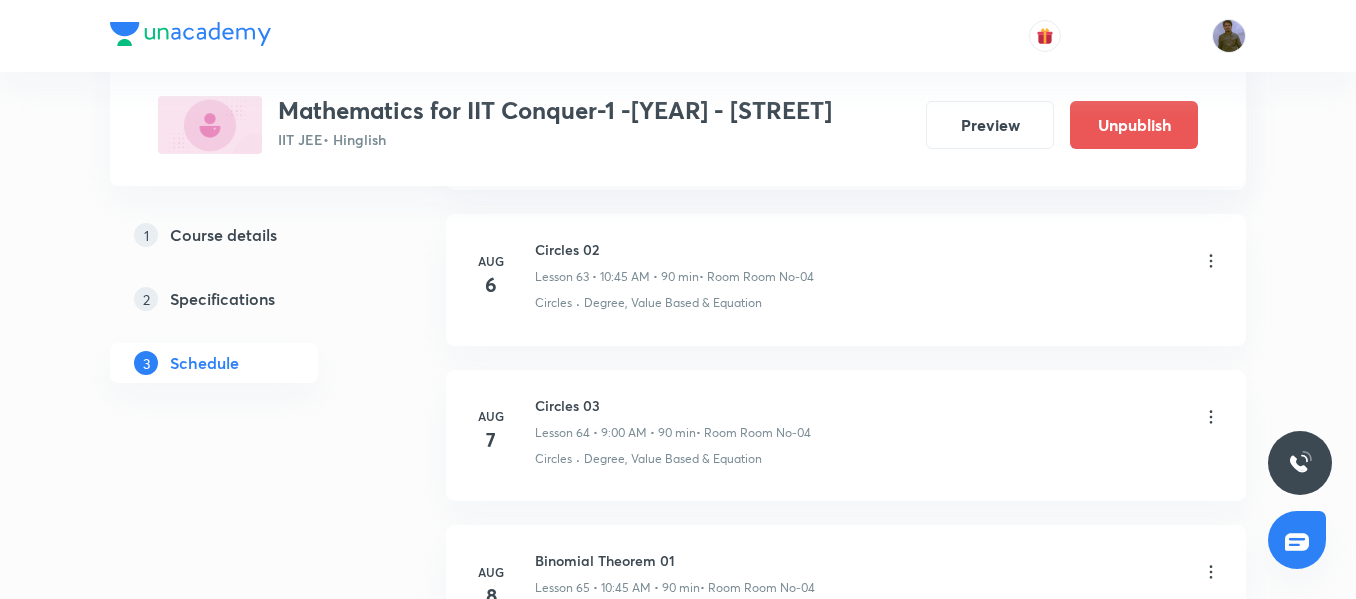 scroll, scrollTop: 11237, scrollLeft: 0, axis: vertical 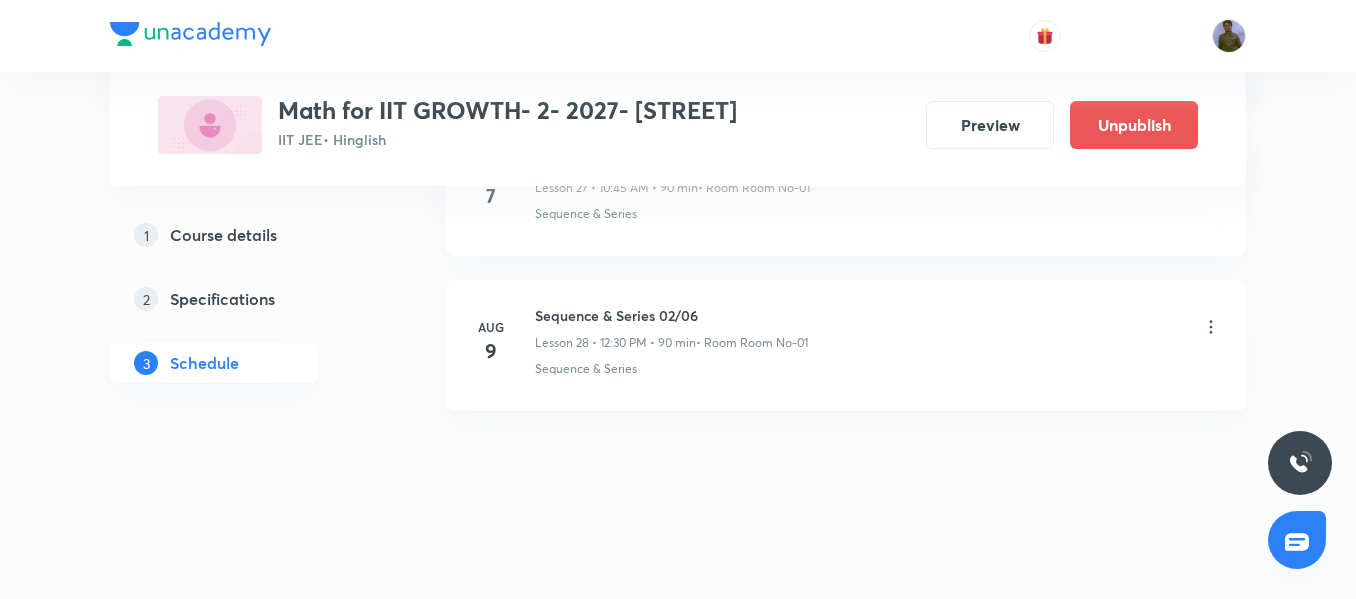 click on "Sequence & Series 02/06" at bounding box center [671, 315] 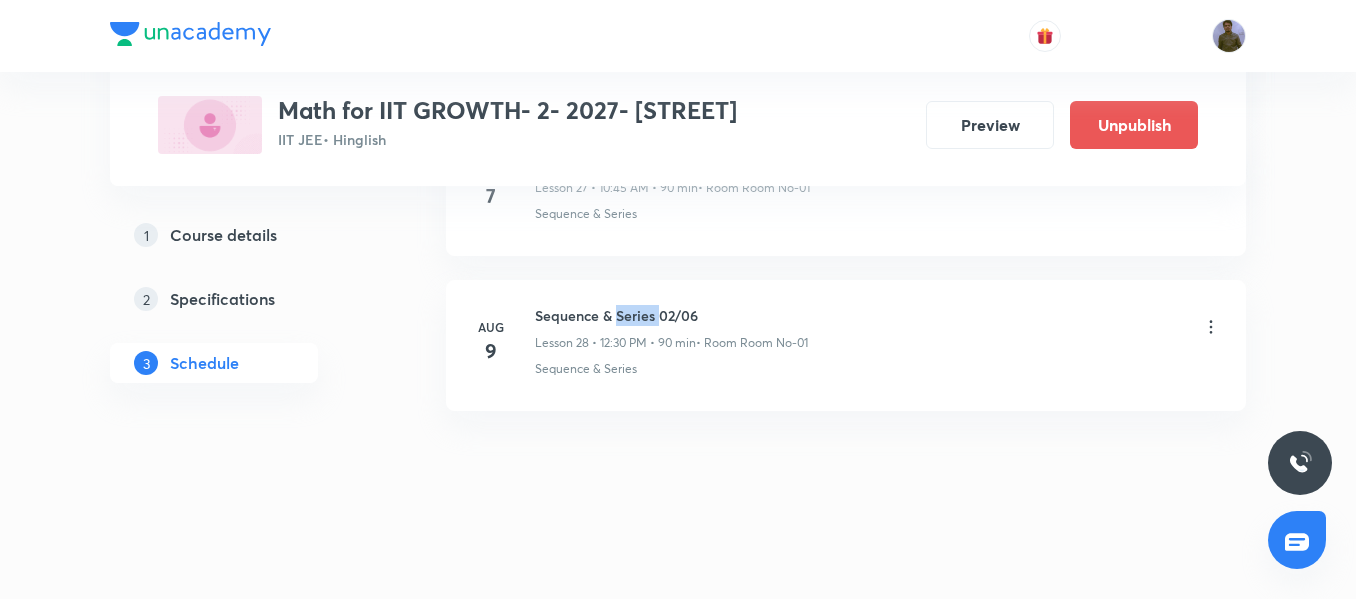 click on "Sequence & Series 02/06" at bounding box center (671, 315) 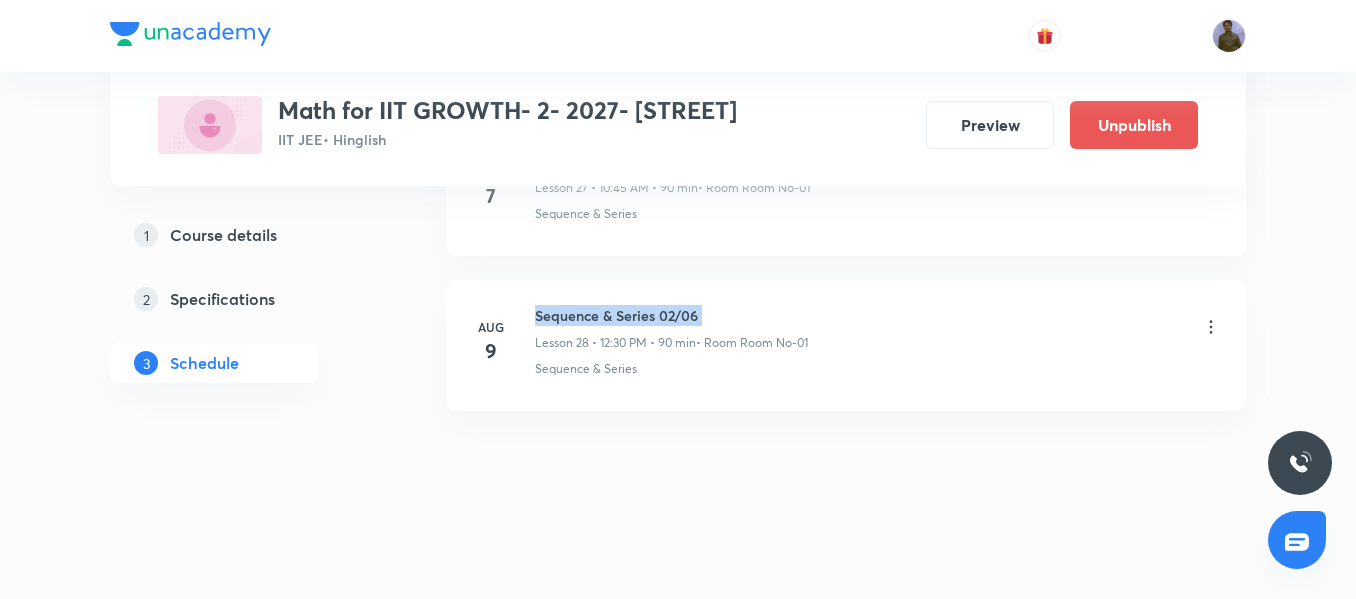 click on "Sequence & Series 02/06" at bounding box center (671, 315) 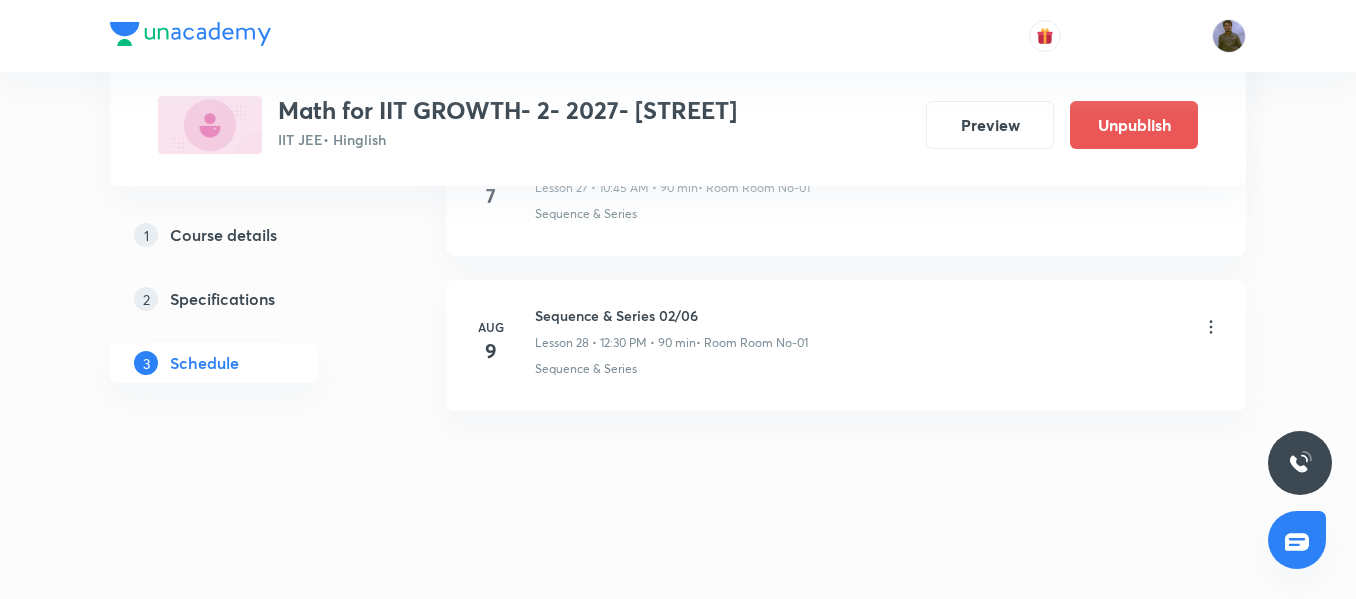 click on "• Room Room No-01" at bounding box center (752, 343) 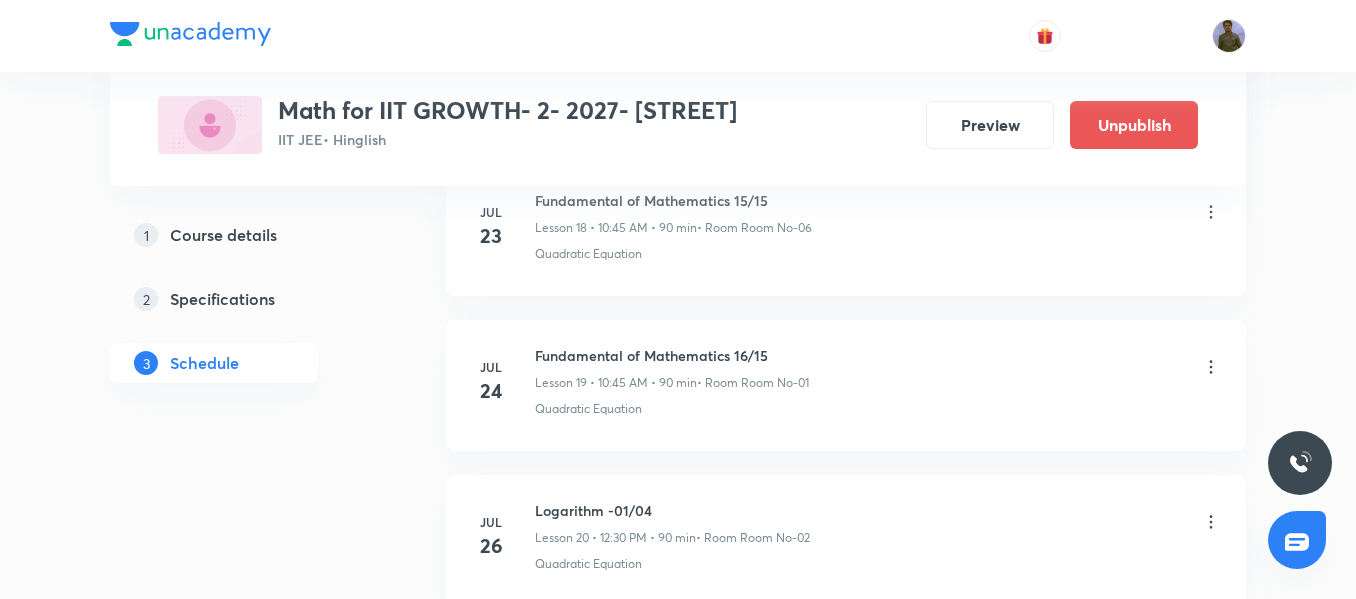 scroll, scrollTop: 3944, scrollLeft: 0, axis: vertical 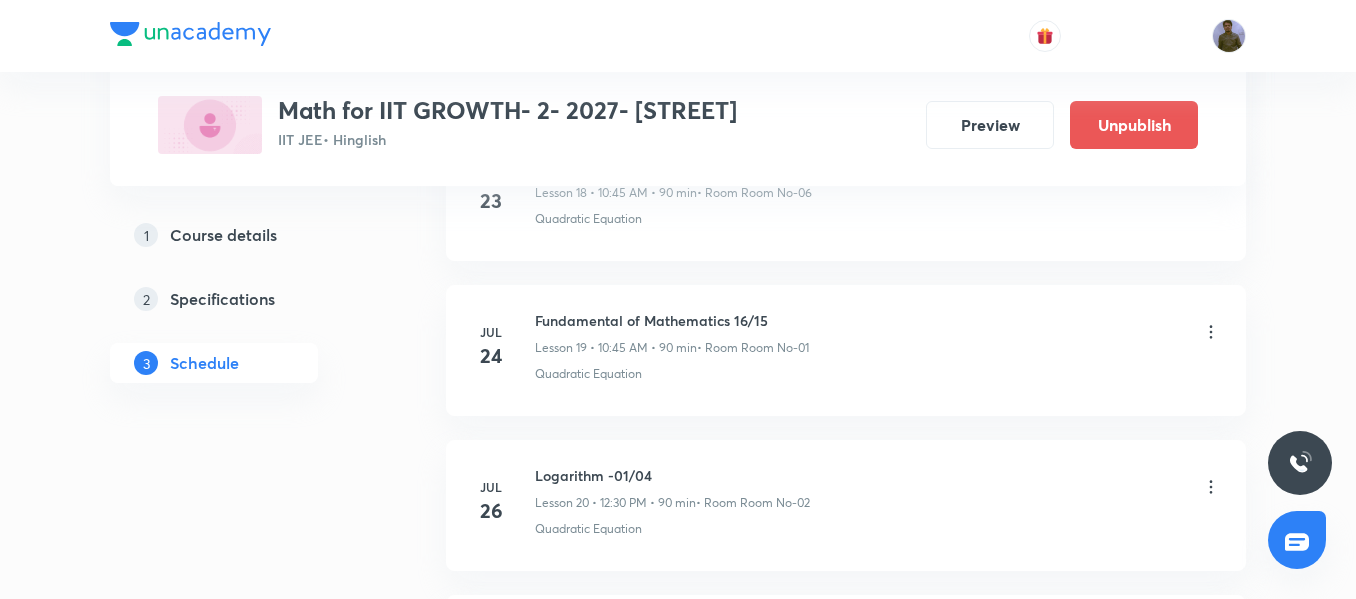 click on "Fundamental of Mathematics 16/15" at bounding box center (672, 320) 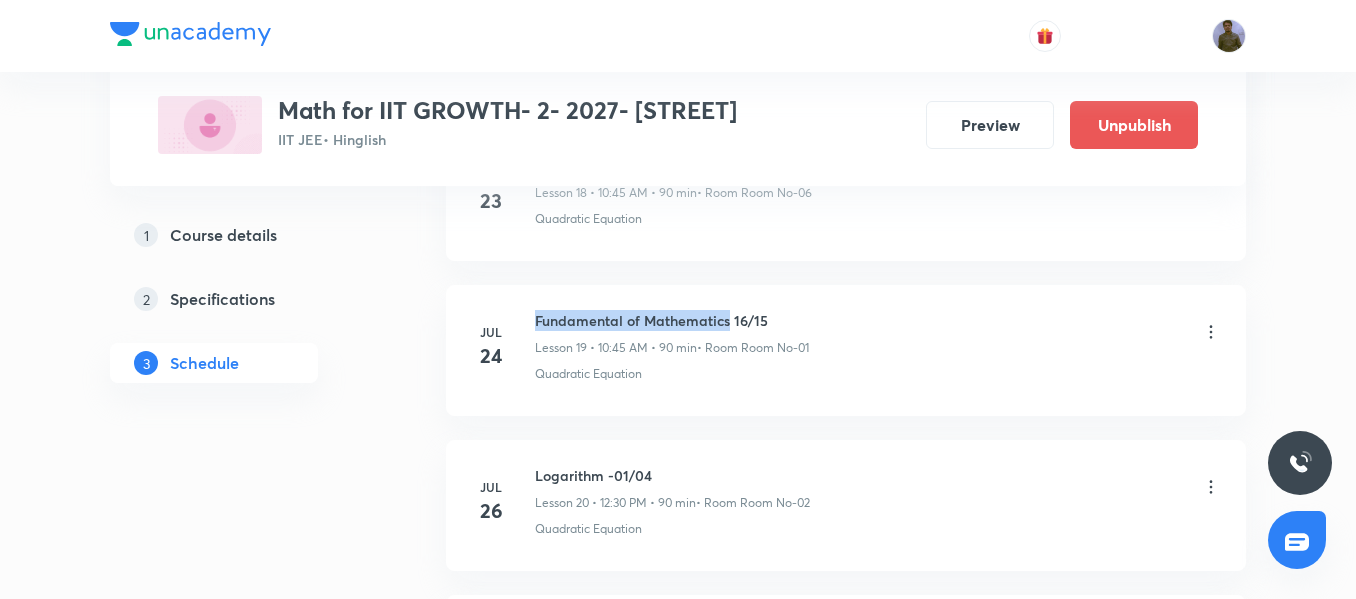 drag, startPoint x: 538, startPoint y: 322, endPoint x: 730, endPoint y: 328, distance: 192.09373 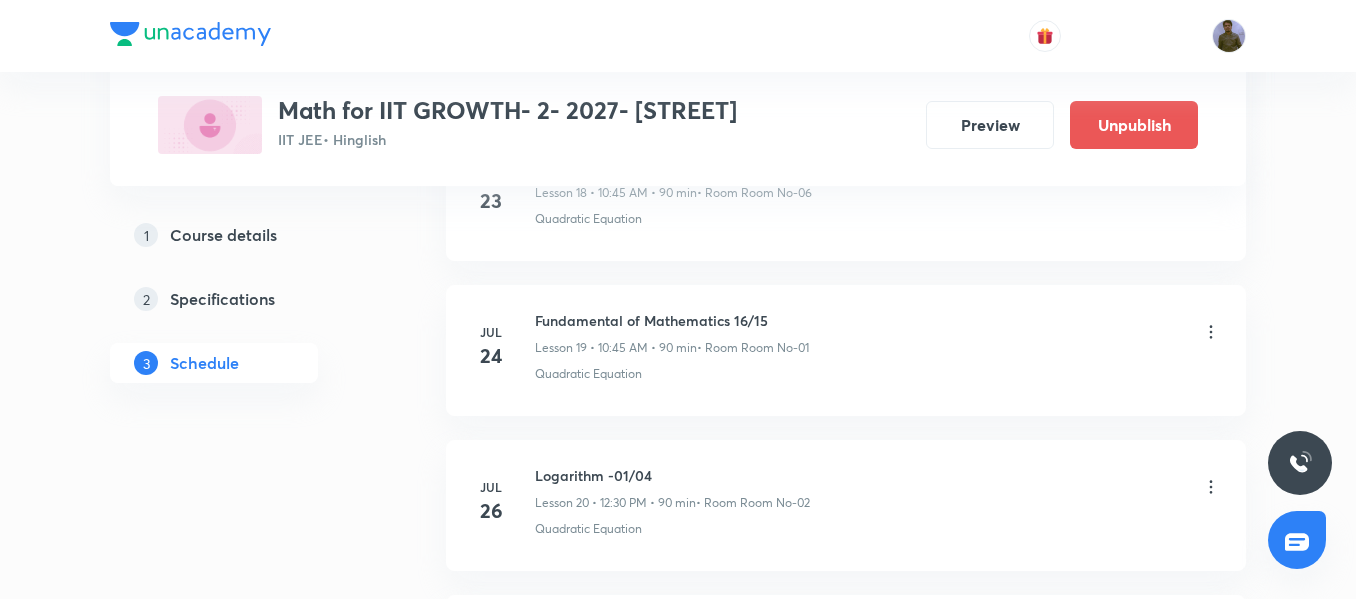click on "Quadratic Equation" at bounding box center [878, 374] 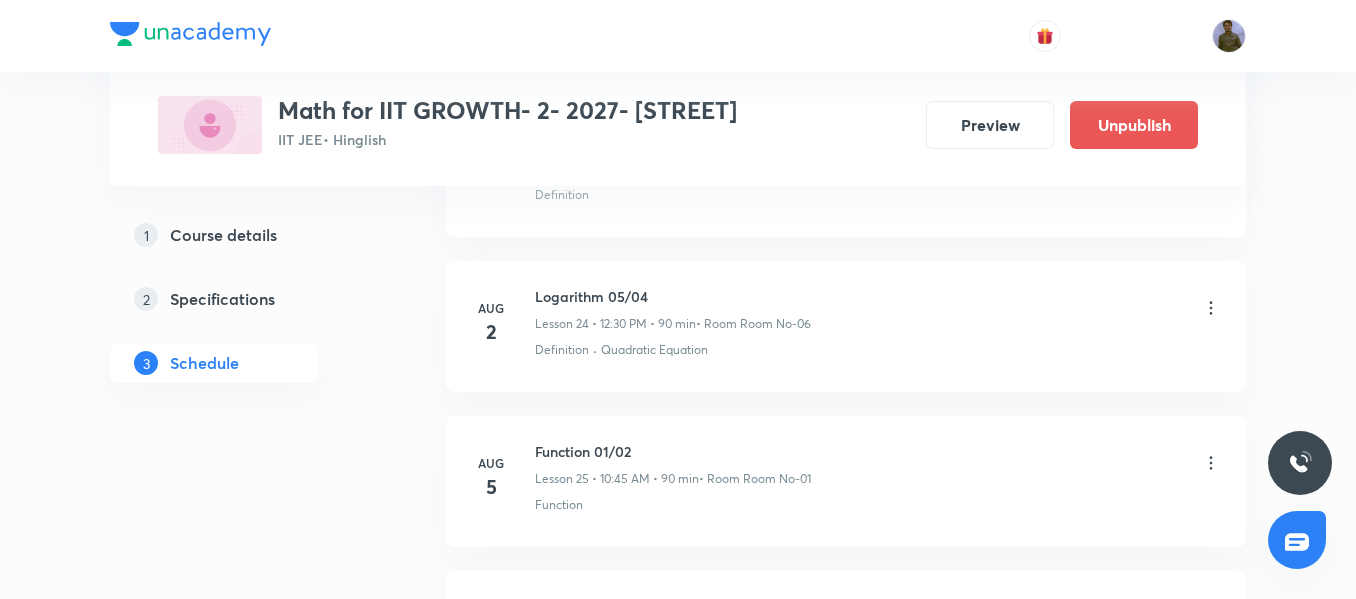 scroll, scrollTop: 4744, scrollLeft: 0, axis: vertical 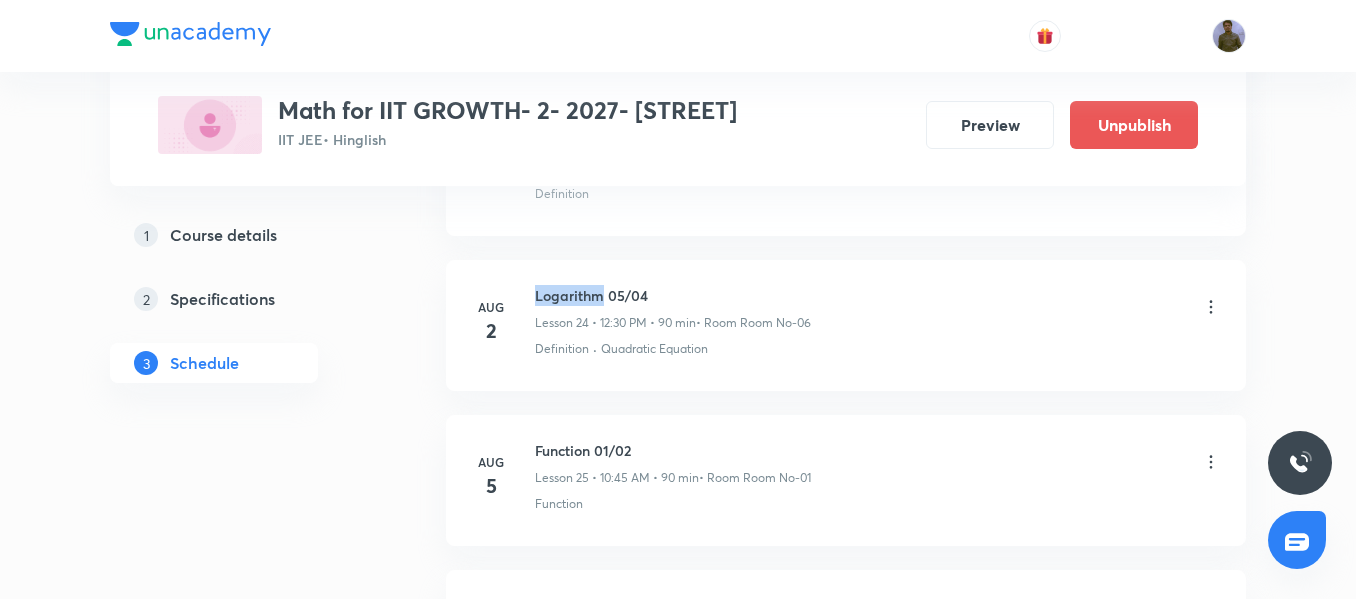 drag, startPoint x: 539, startPoint y: 294, endPoint x: 605, endPoint y: 293, distance: 66.007576 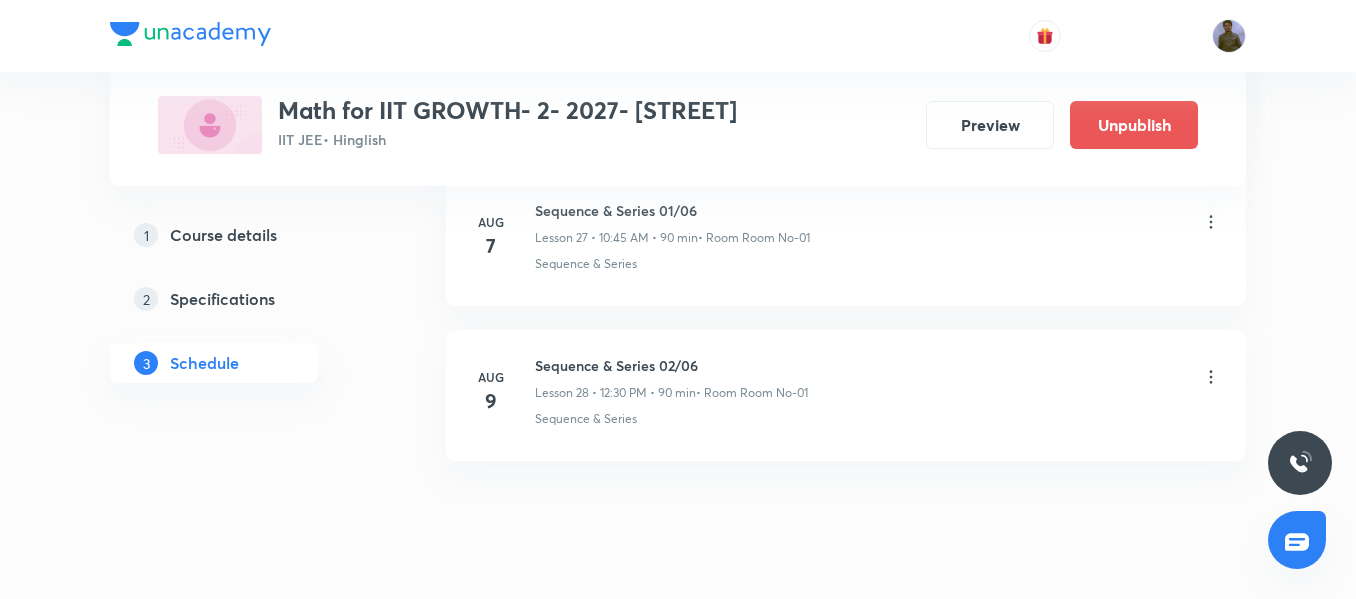 scroll, scrollTop: 5344, scrollLeft: 0, axis: vertical 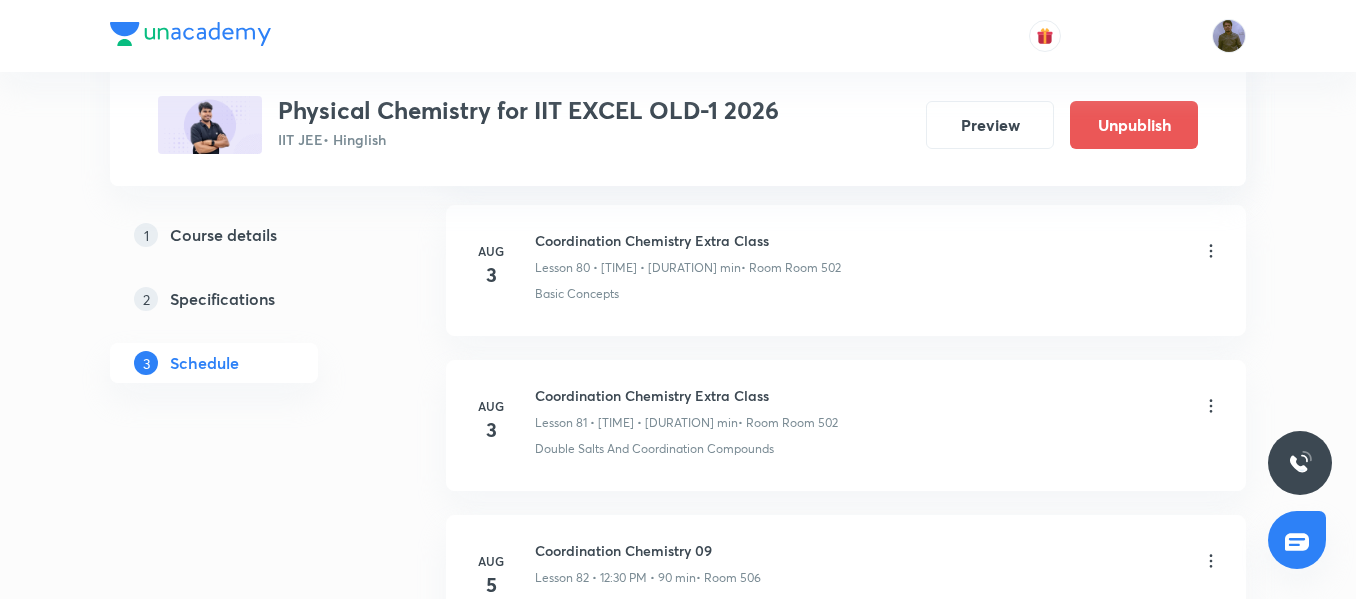 click on "Lesson 81 • 4:00 PM • 90 min" at bounding box center [636, 423] 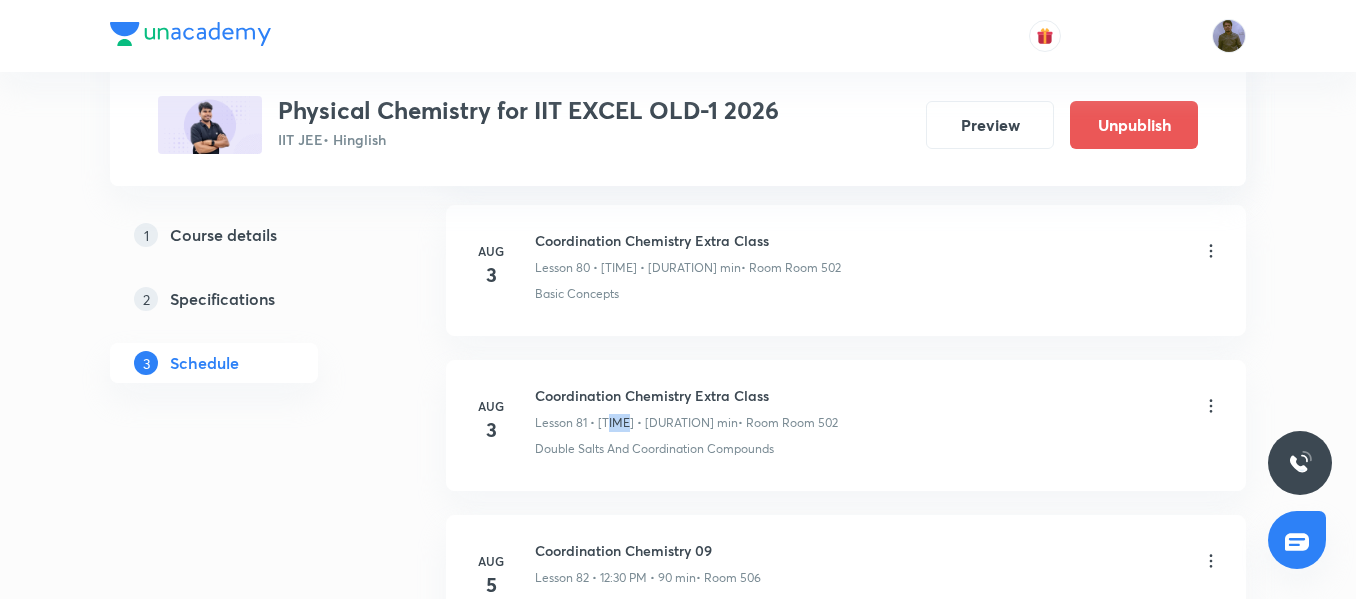 click on "Lesson 81 • 4:00 PM • 90 min" at bounding box center (636, 423) 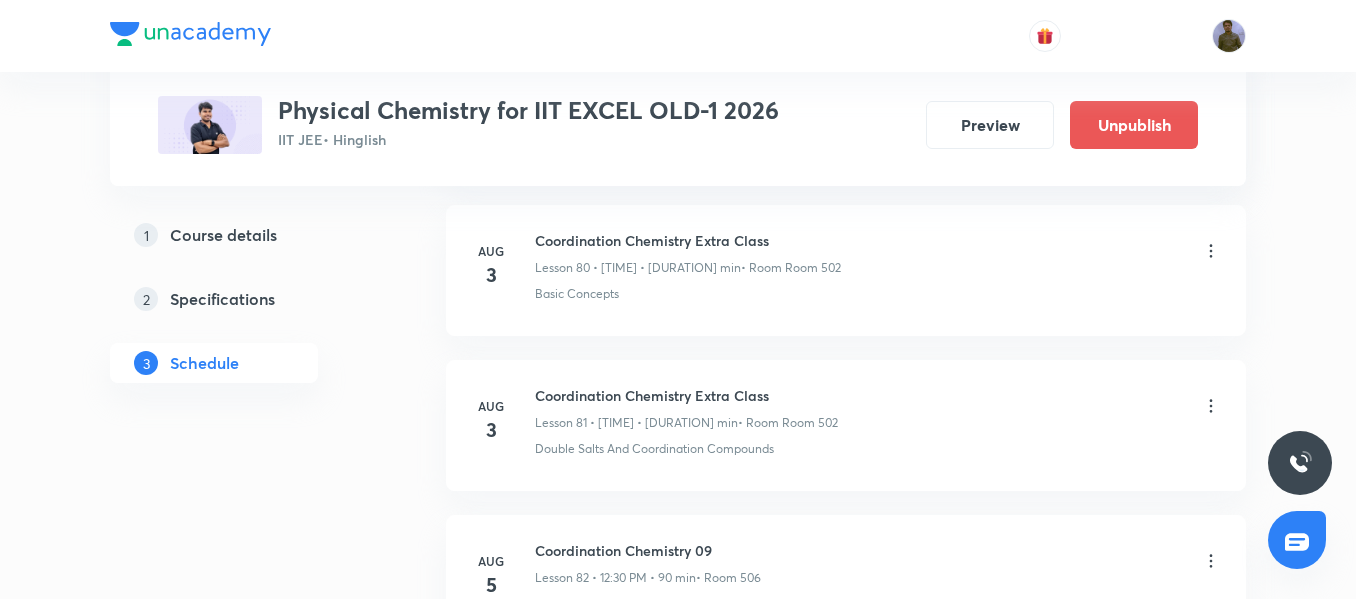 click on "Coordination Chemistry Extra Class" at bounding box center [686, 395] 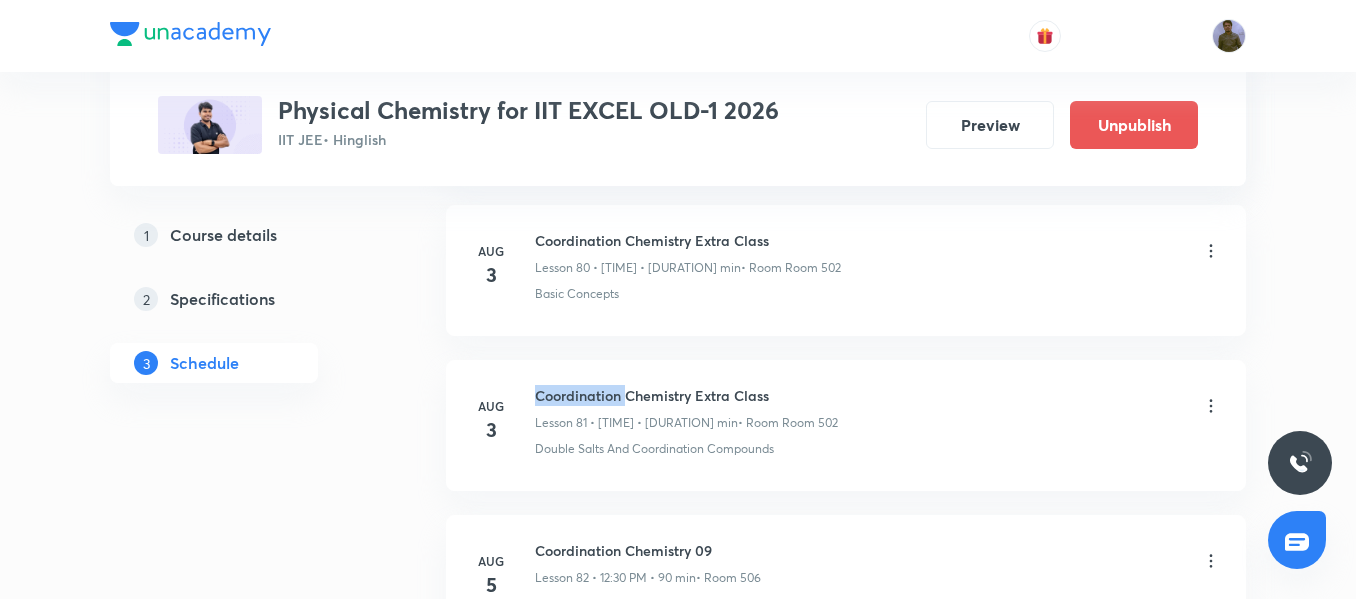 click on "Coordination Chemistry Extra Class" at bounding box center [686, 395] 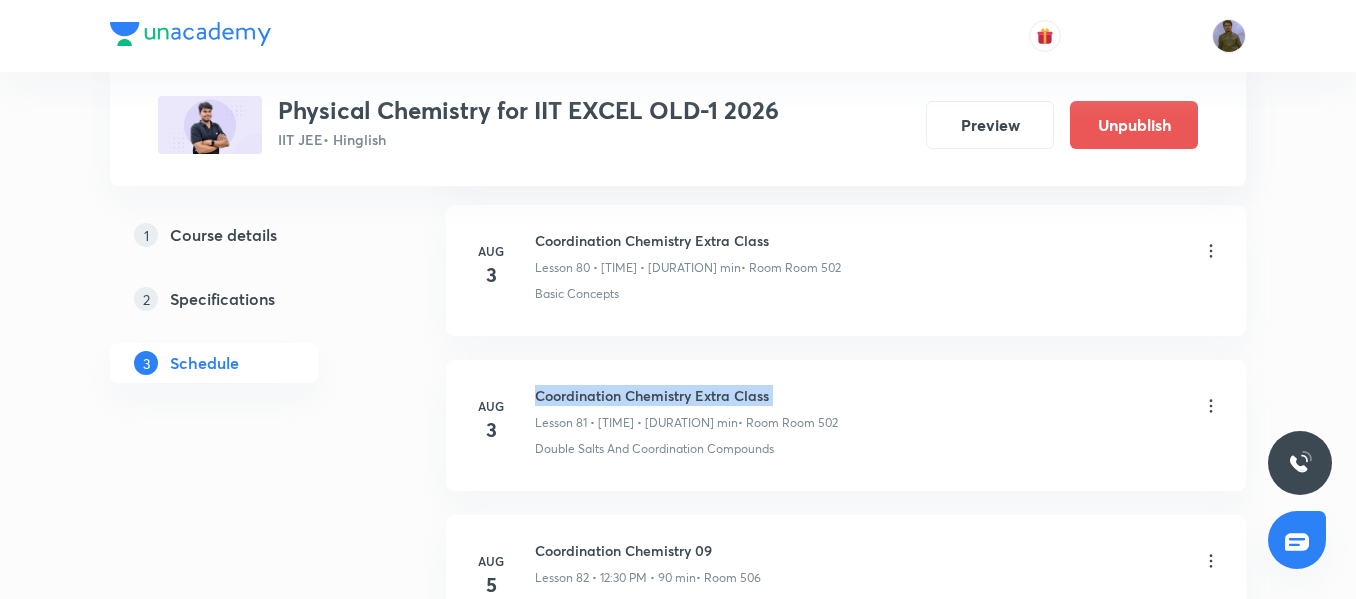 click on "Coordination Chemistry Extra Class" at bounding box center (686, 395) 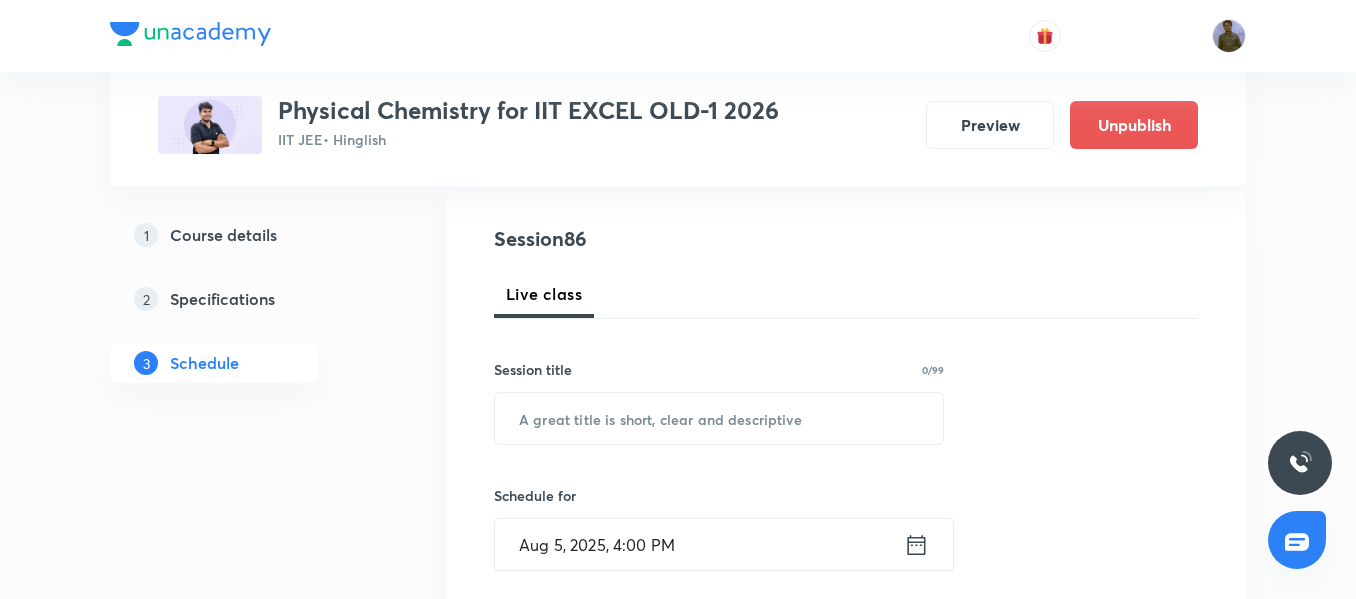 scroll, scrollTop: 225, scrollLeft: 0, axis: vertical 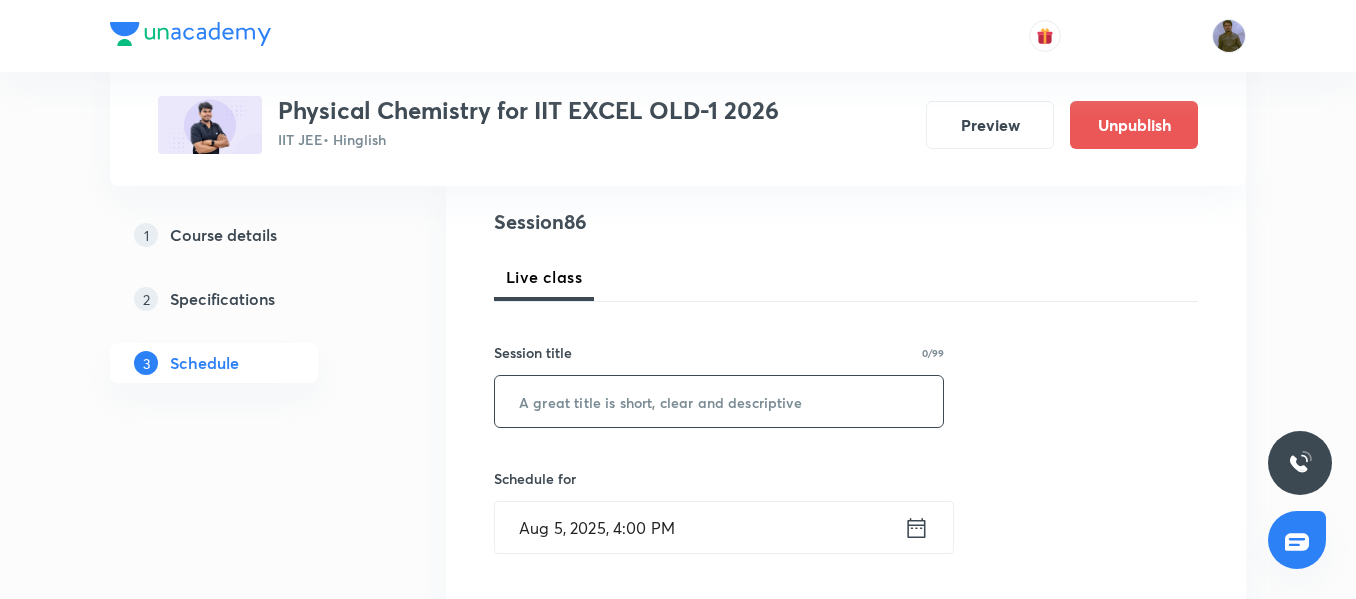 click at bounding box center (719, 401) 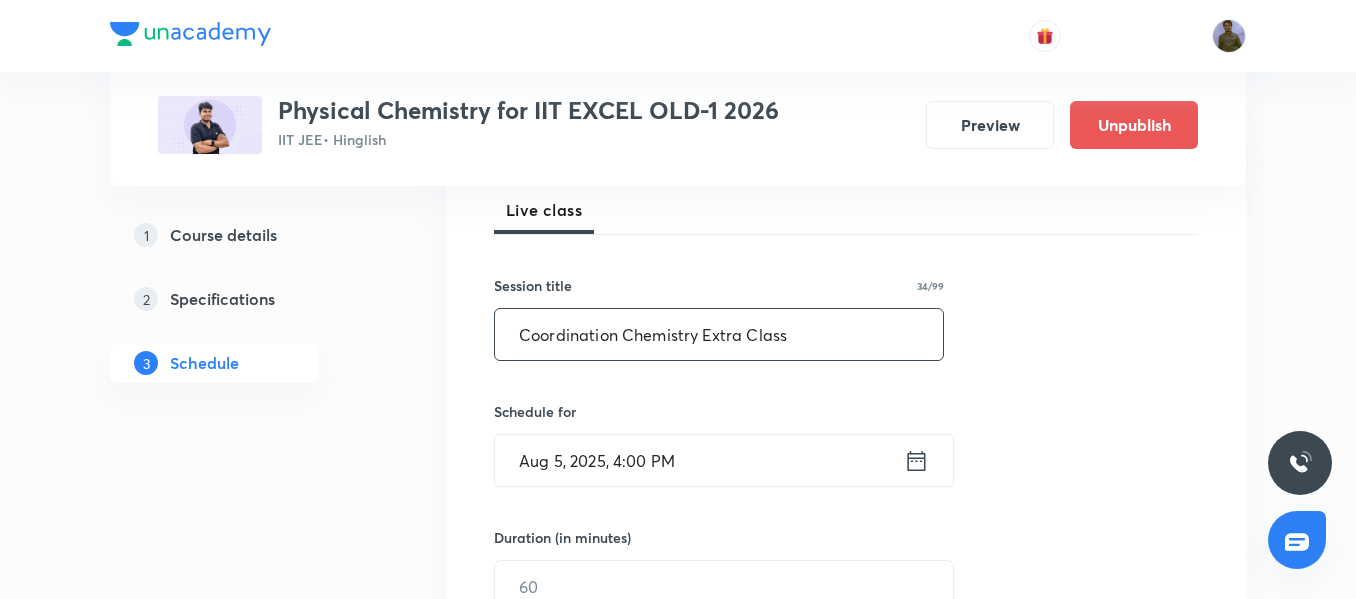 scroll, scrollTop: 325, scrollLeft: 0, axis: vertical 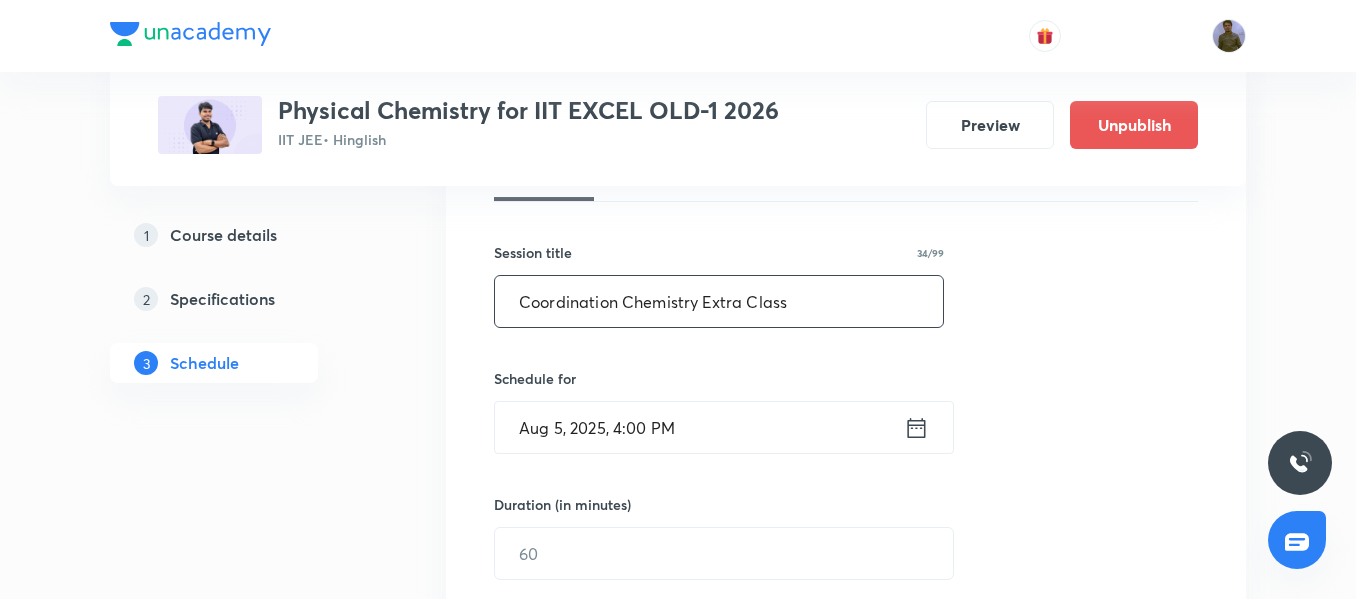 type on "Coordination Chemistry Extra Class" 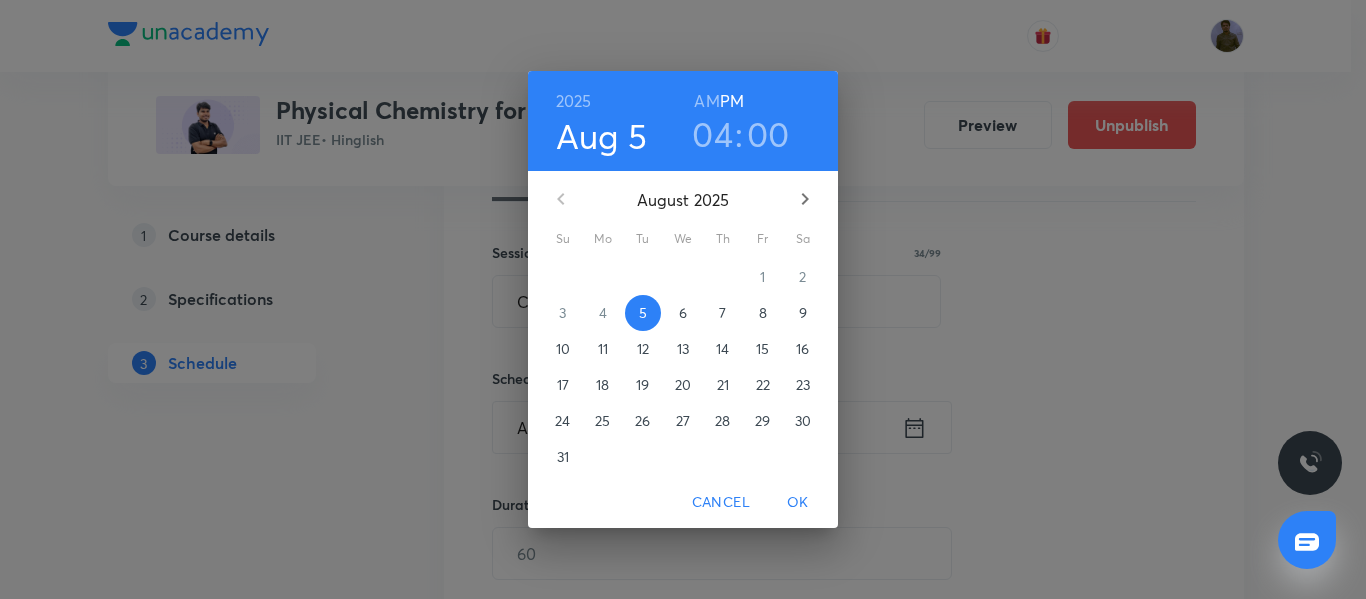 click on "6" at bounding box center [683, 313] 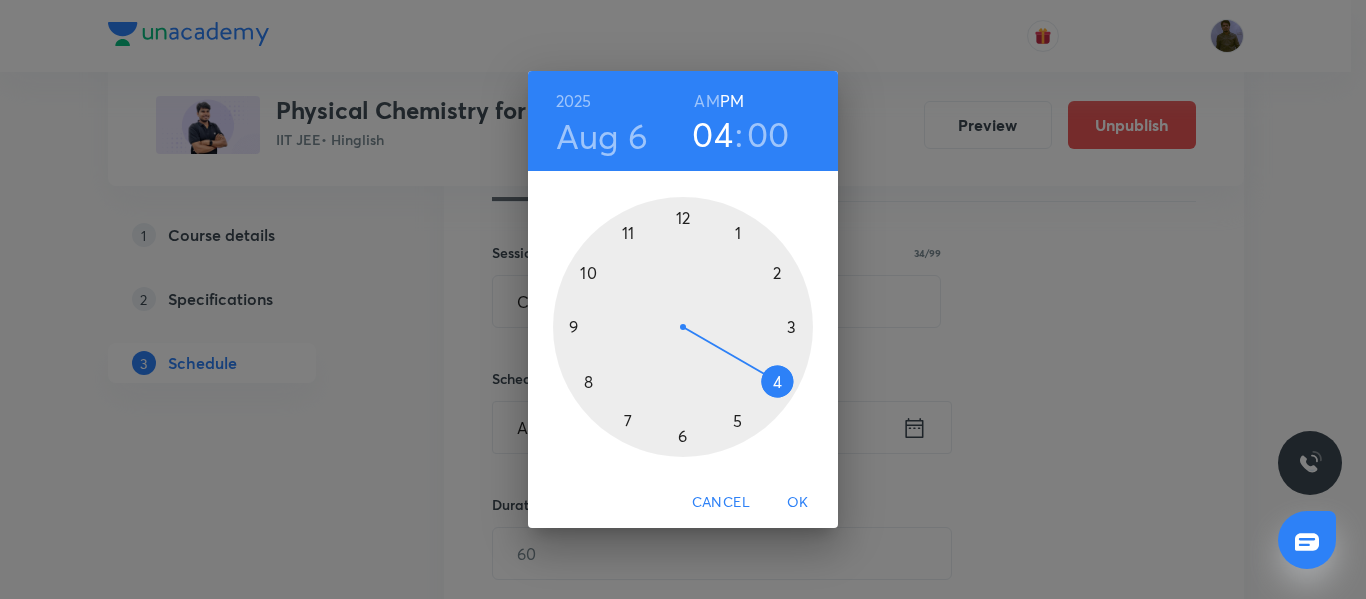 click at bounding box center [683, 327] 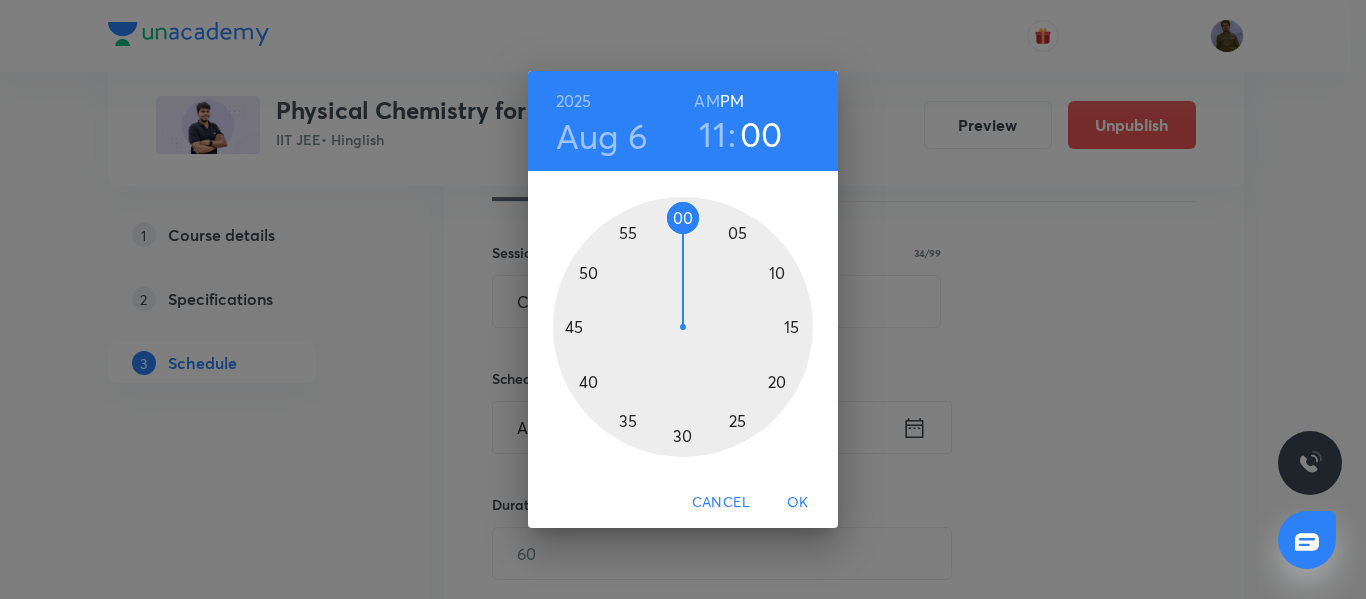 click on "AM" at bounding box center (706, 101) 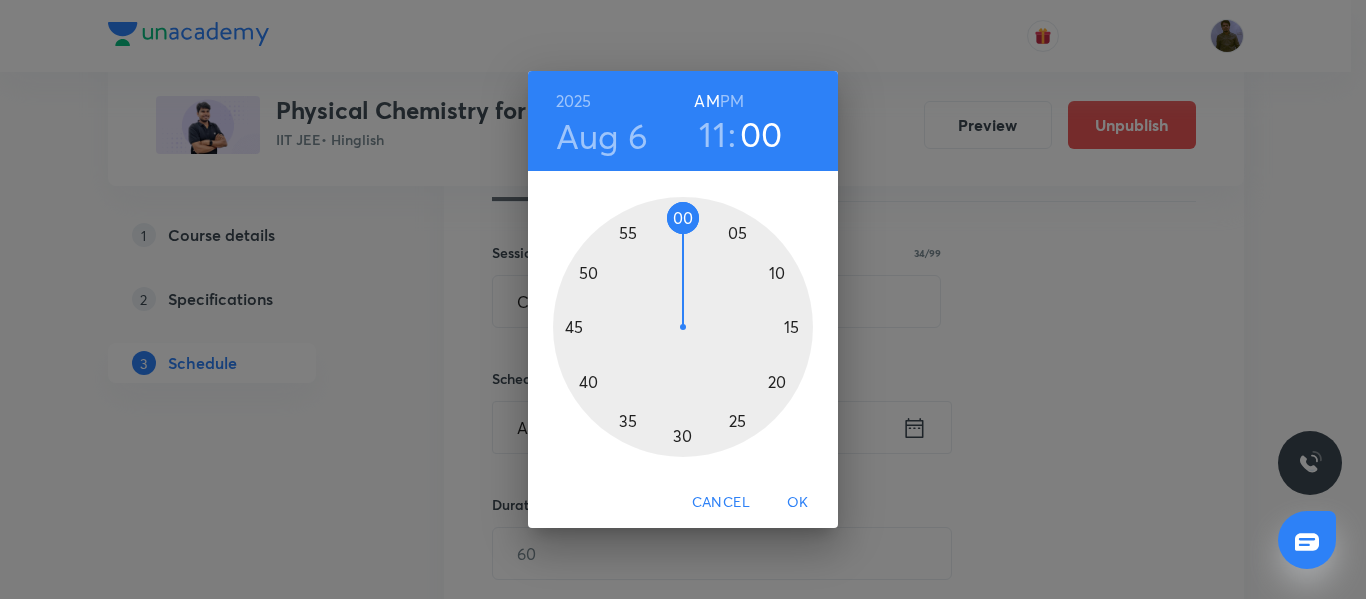 click on "OK" at bounding box center [798, 502] 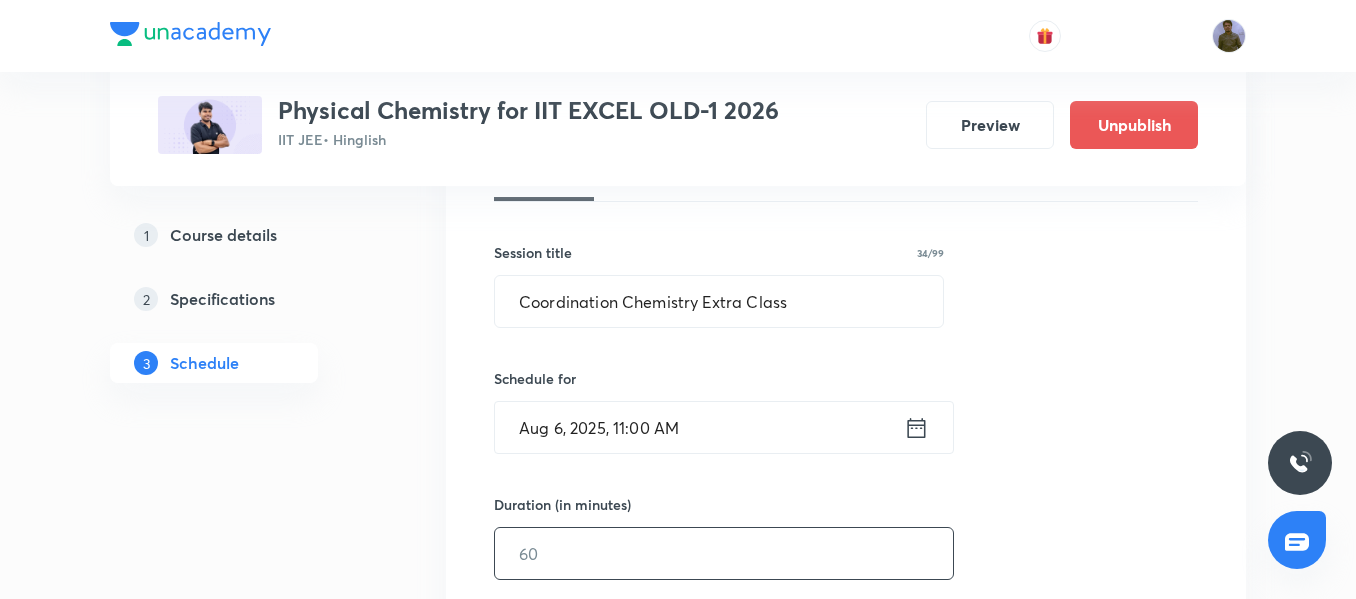 click at bounding box center (724, 553) 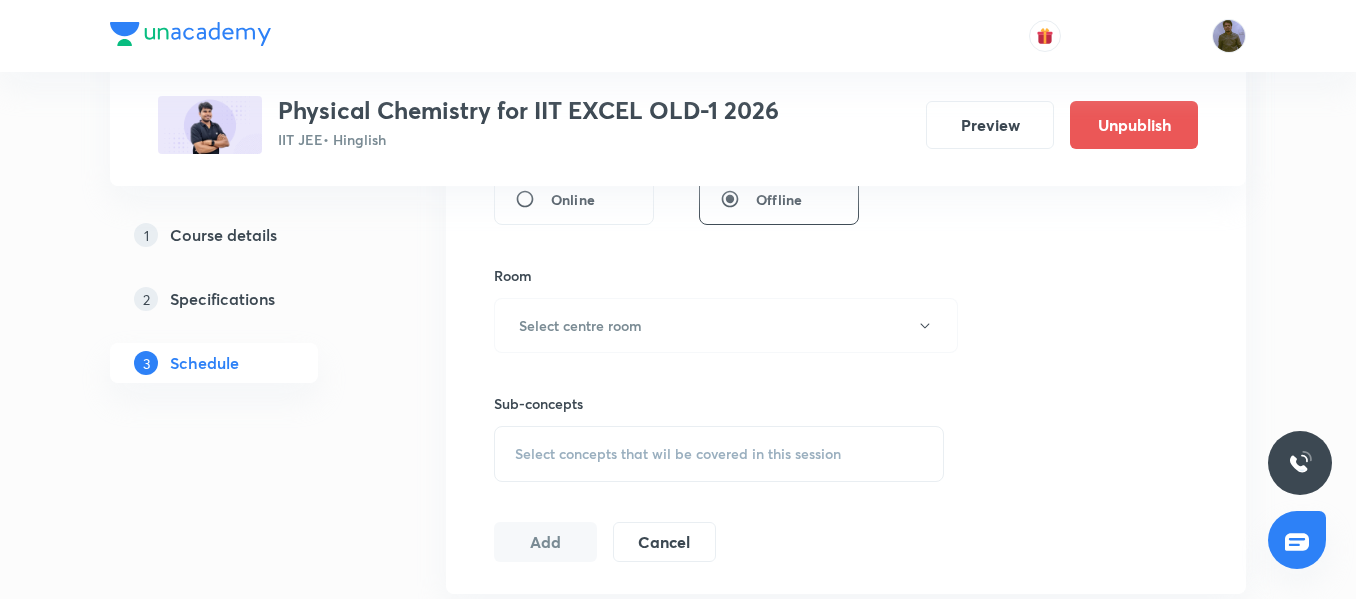 scroll, scrollTop: 825, scrollLeft: 0, axis: vertical 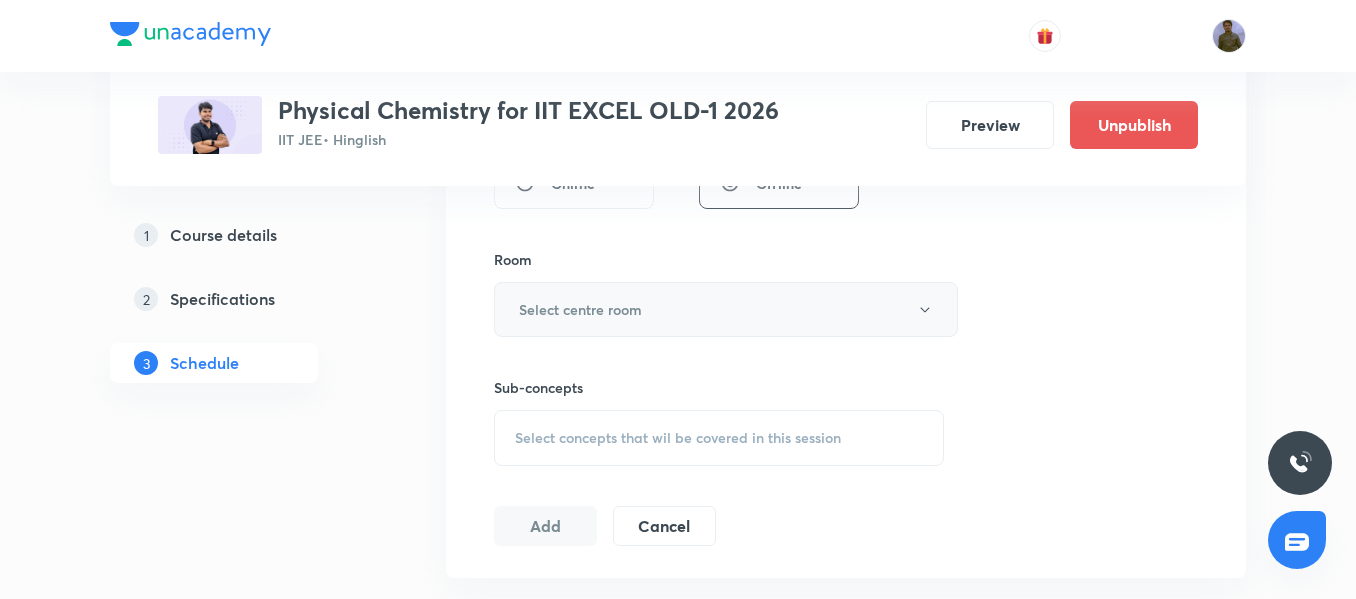 type on "90" 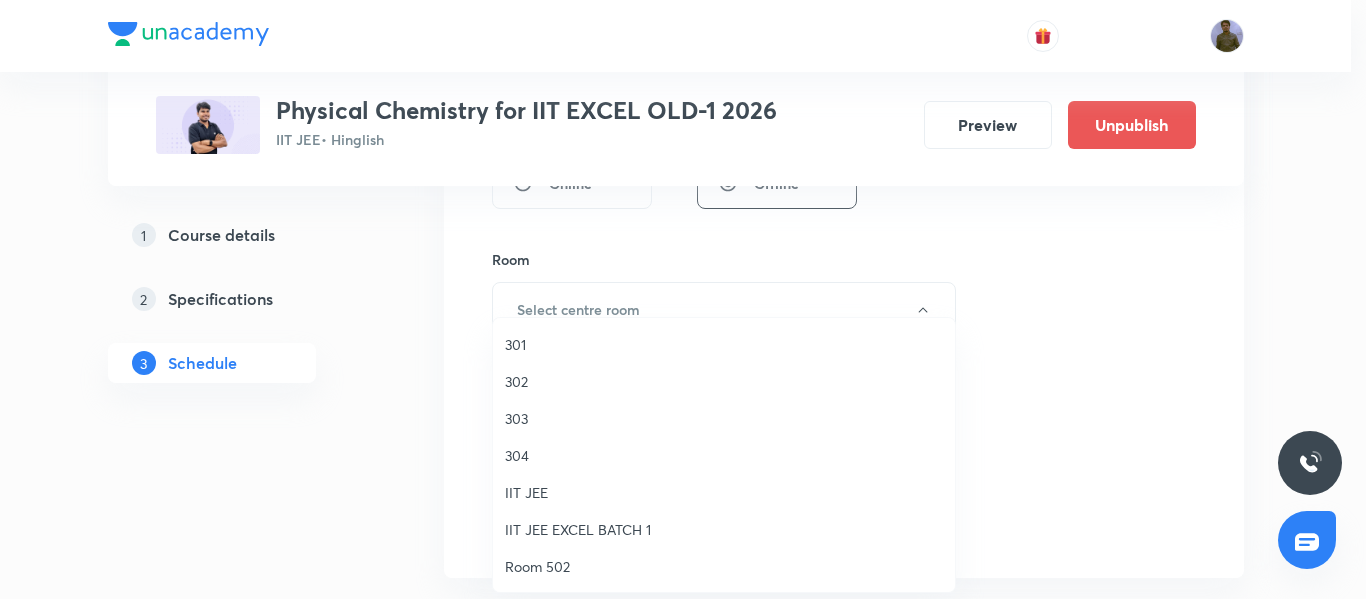 click at bounding box center [683, 299] 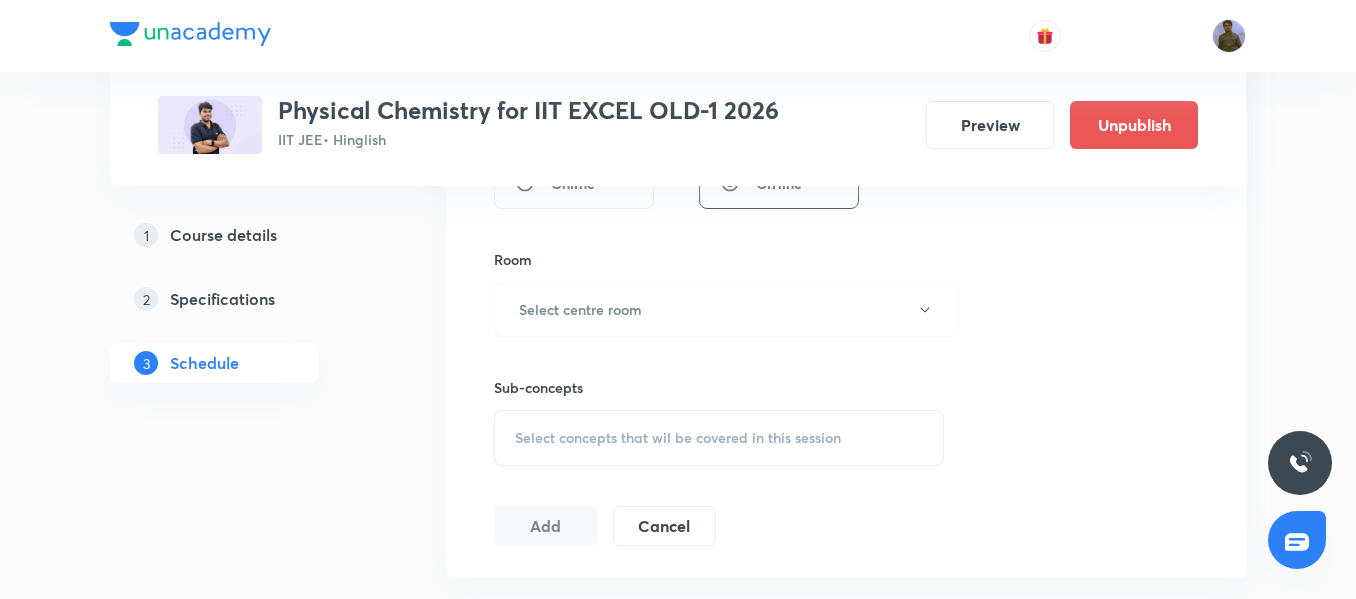 click on "Select centre room" at bounding box center (726, 309) 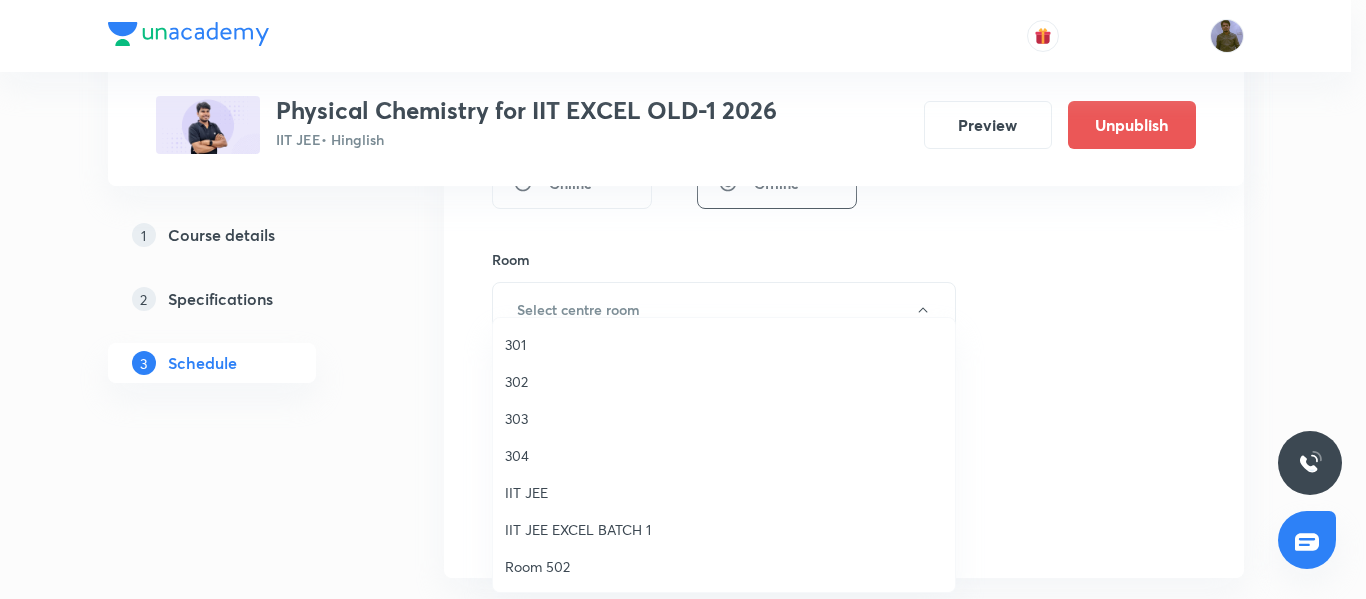 click on "302" at bounding box center [724, 381] 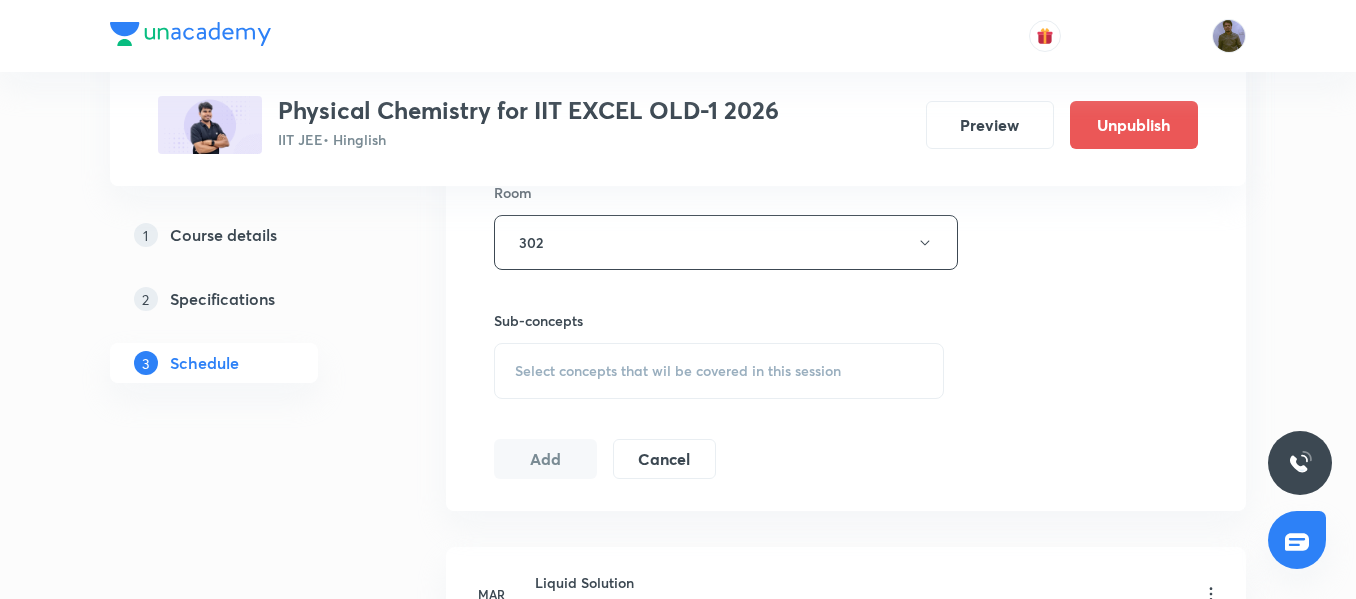 scroll, scrollTop: 925, scrollLeft: 0, axis: vertical 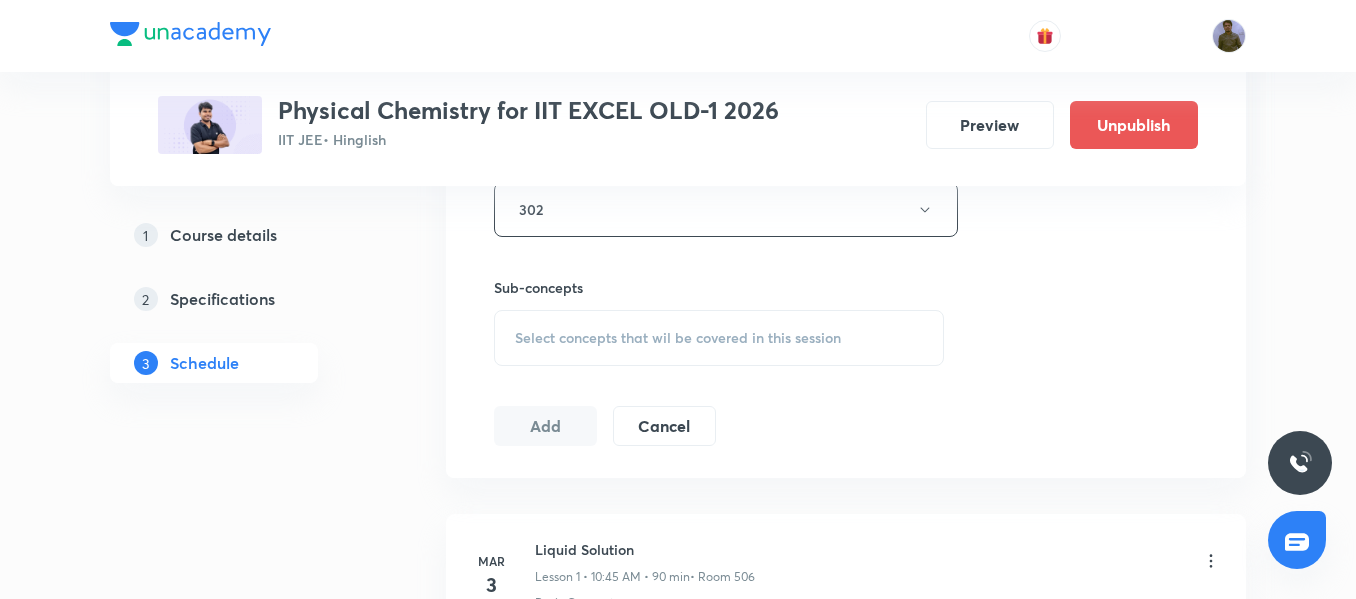 click on "Select concepts that wil be covered in this session" at bounding box center [678, 338] 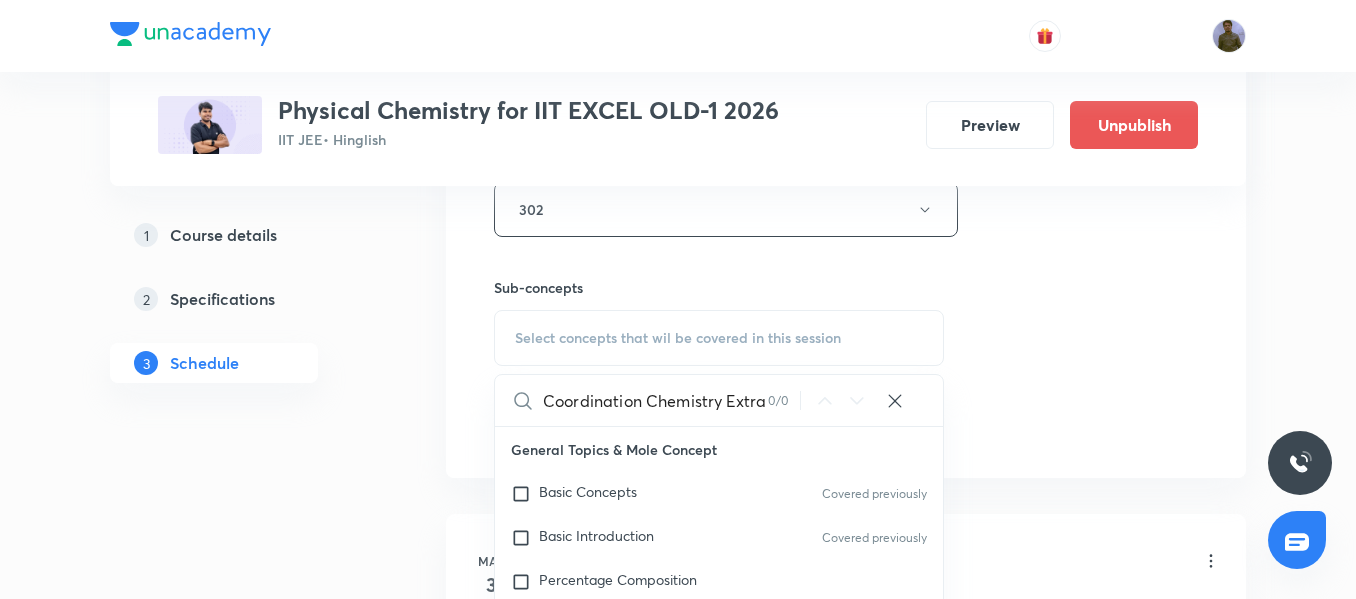 scroll, scrollTop: 0, scrollLeft: 42, axis: horizontal 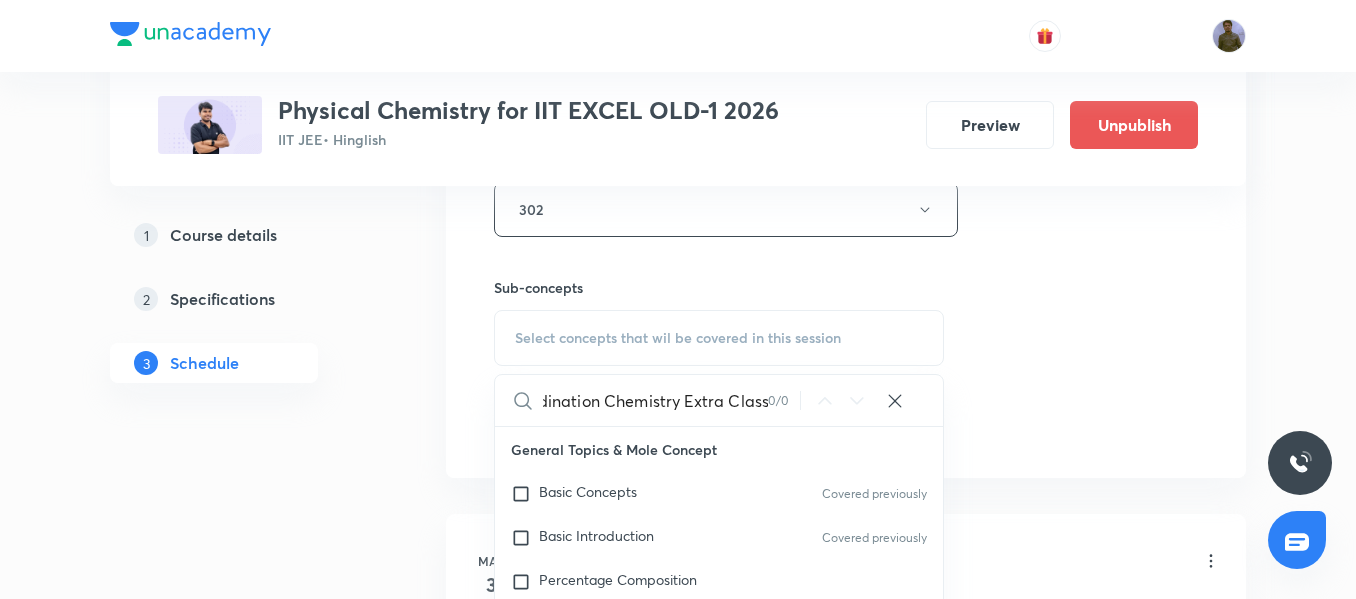 drag, startPoint x: 604, startPoint y: 399, endPoint x: 804, endPoint y: 390, distance: 200.2024 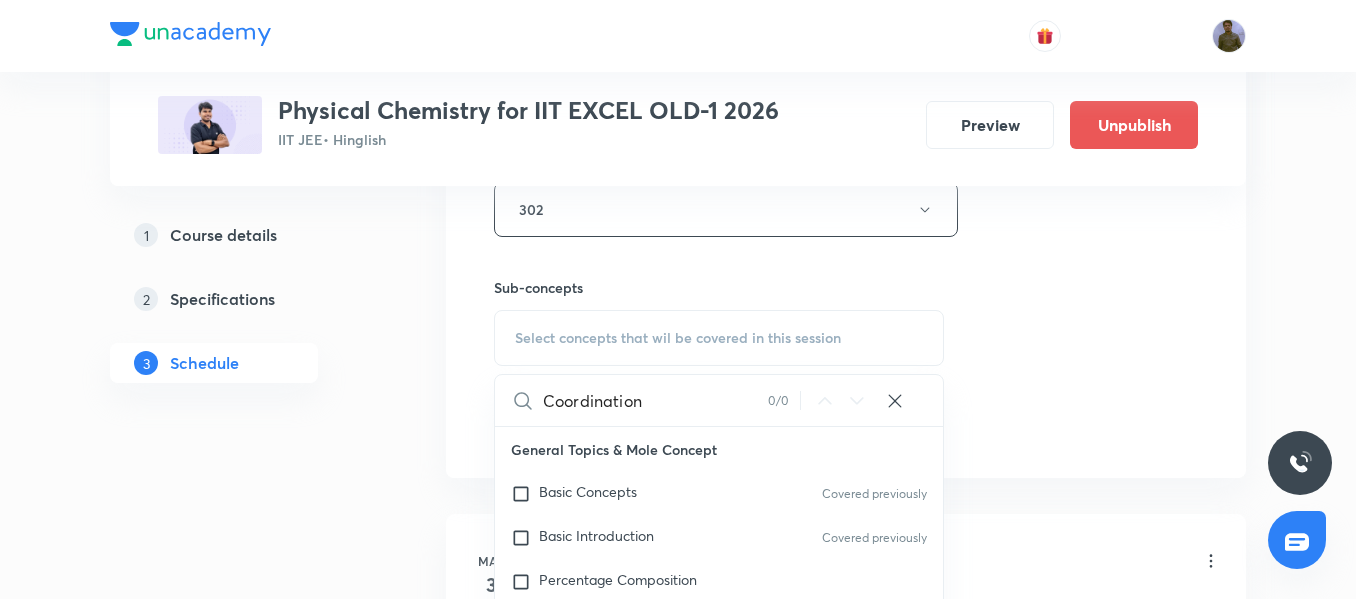 scroll, scrollTop: 0, scrollLeft: 0, axis: both 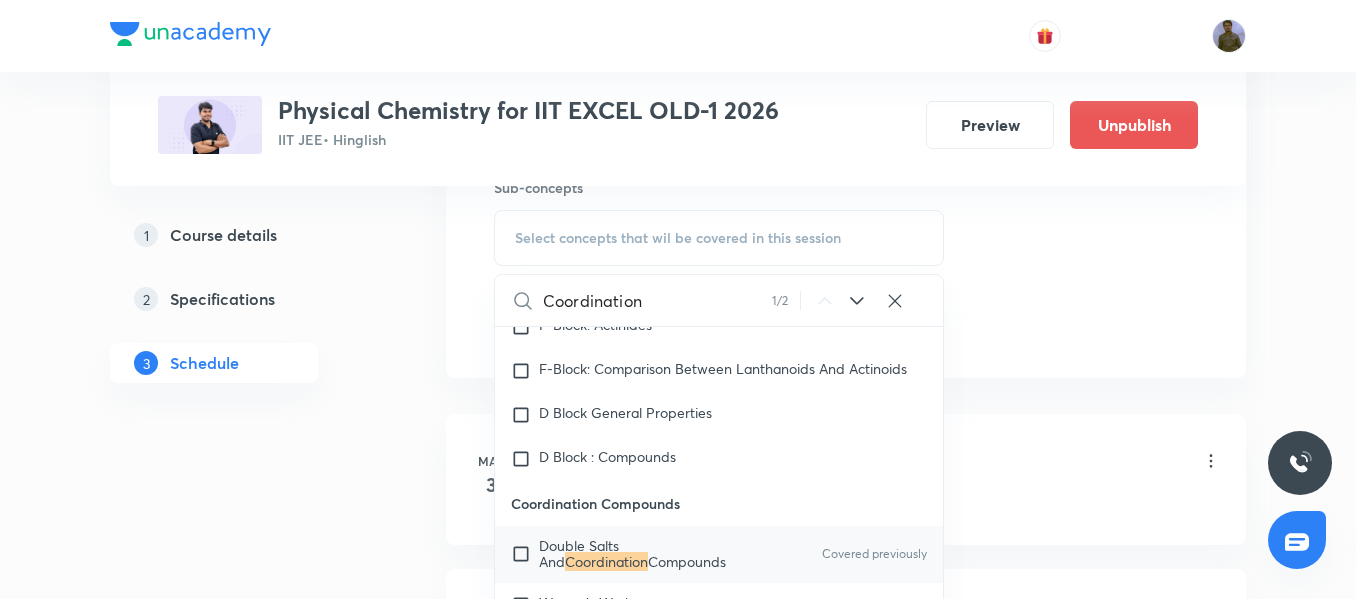 type on "Coordination" 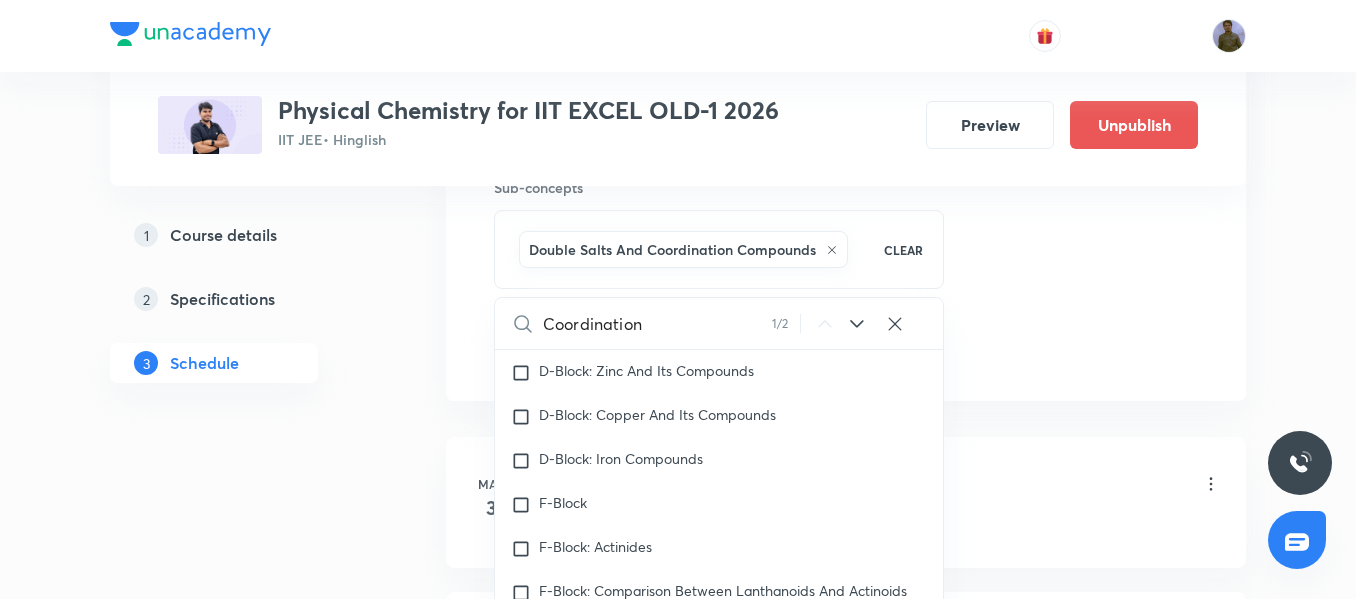 scroll, scrollTop: 25502, scrollLeft: 0, axis: vertical 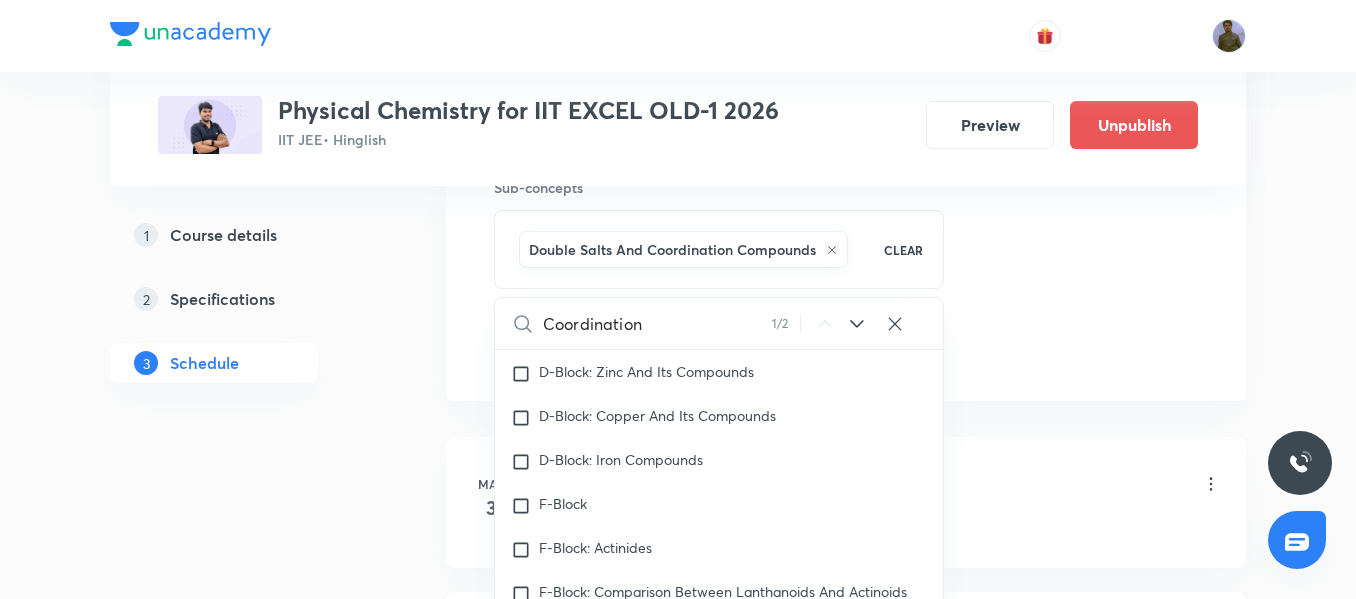 click on "Session  86 Live class Session title 34/99 Coordination Chemistry Extra Class ​ Schedule for Aug 6, 2025, 11:00 AM ​ Duration (in minutes) 90 ​   Session type Online Offline Room 302 Sub-concepts Double Salts And Coordination Compounds CLEAR Coordination 1 / 2 ​ General Topics & Mole Concept Basic Concepts Covered previously Basic Introduction Covered previously Percentage Composition Stoichiometry Principle of Atom Conservation (POAC) Relation between Stoichiometric Quantities Application of Mole Concept: Gravimetric Analysis Different Laws Formula and Composition Concentration Terms Some basic concepts of Chemistry Atomic Structure Discovery Of Electron Some Prerequisites of Physics Discovery Of Protons And Neutrons Atomic Models and Theories  Representation Of Atom With Electrons And Neutrons Nature of Waves Nature Of Electromagnetic Radiation Planck’S Quantum Theory Spectra-Continuous and Discontinuous Spectrum Bohr’s Model For Hydrogen Atom Photoelectric Effect Dual Nature Of Matter Gas Laws" at bounding box center (846, -112) 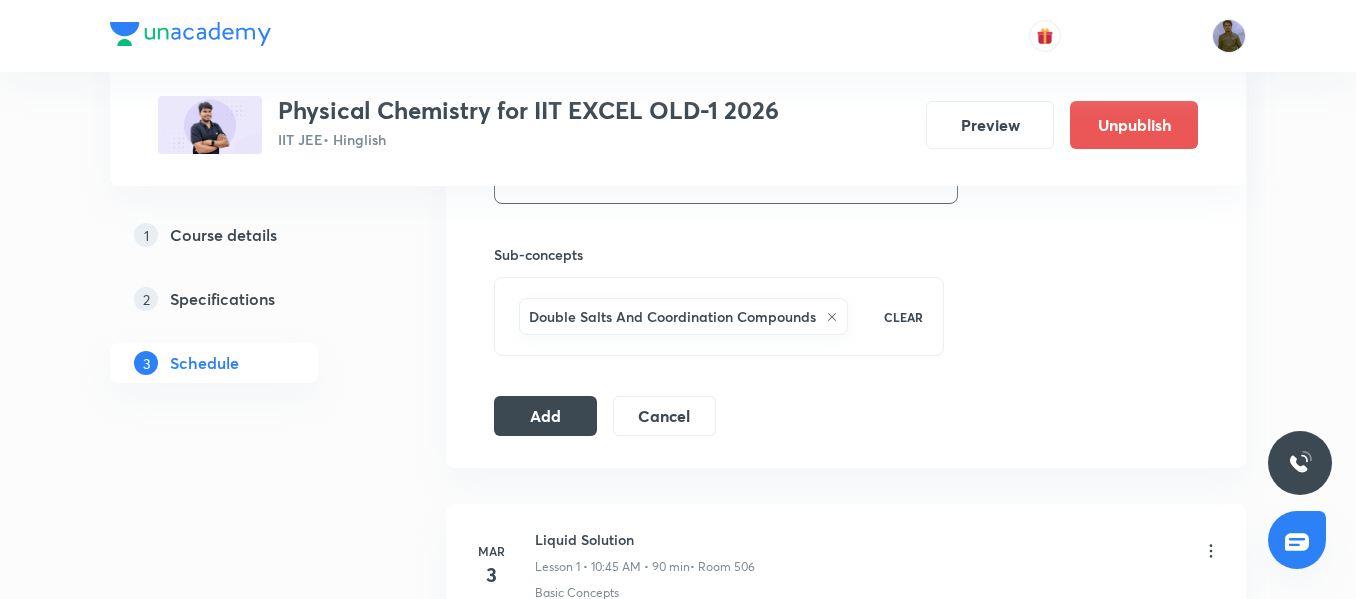 scroll, scrollTop: 925, scrollLeft: 0, axis: vertical 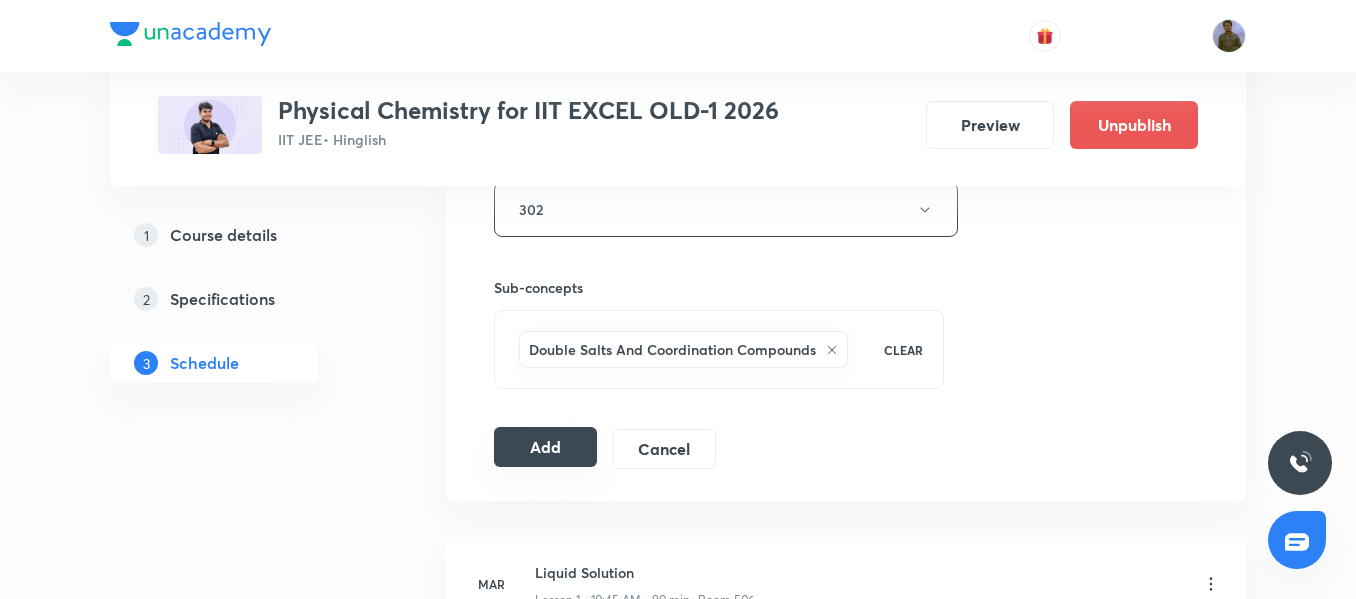 click on "Add" at bounding box center [545, 447] 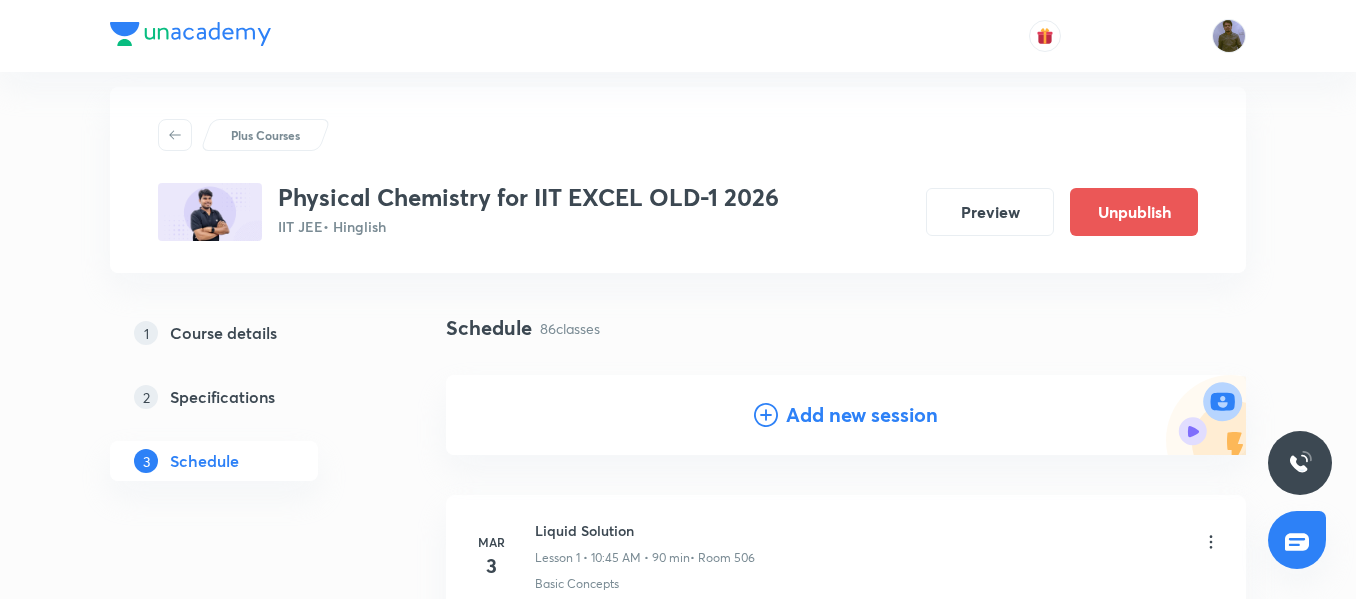 scroll, scrollTop: 0, scrollLeft: 0, axis: both 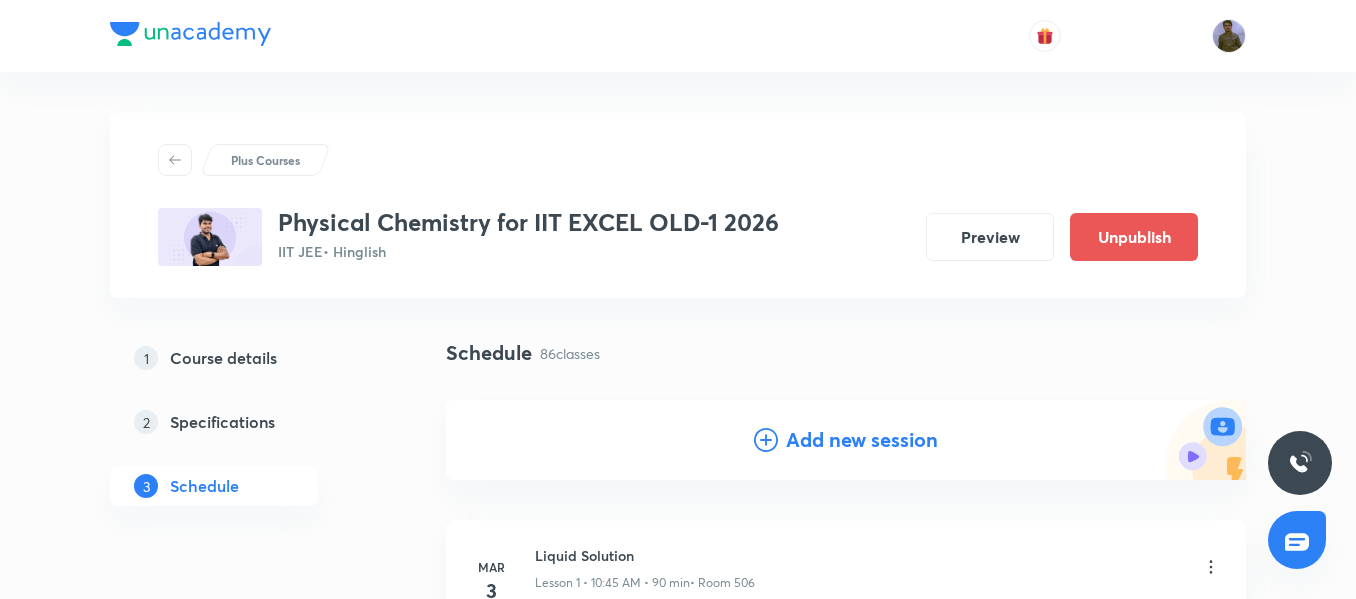 click on "Add new session" at bounding box center (862, 440) 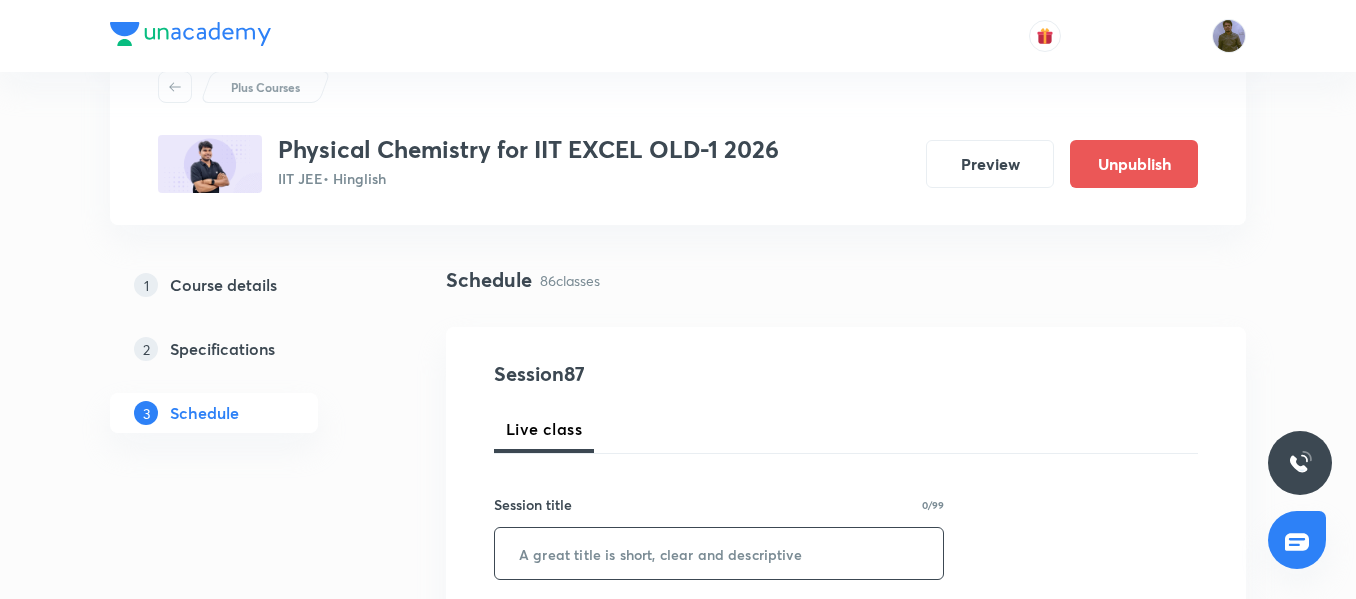 scroll, scrollTop: 200, scrollLeft: 0, axis: vertical 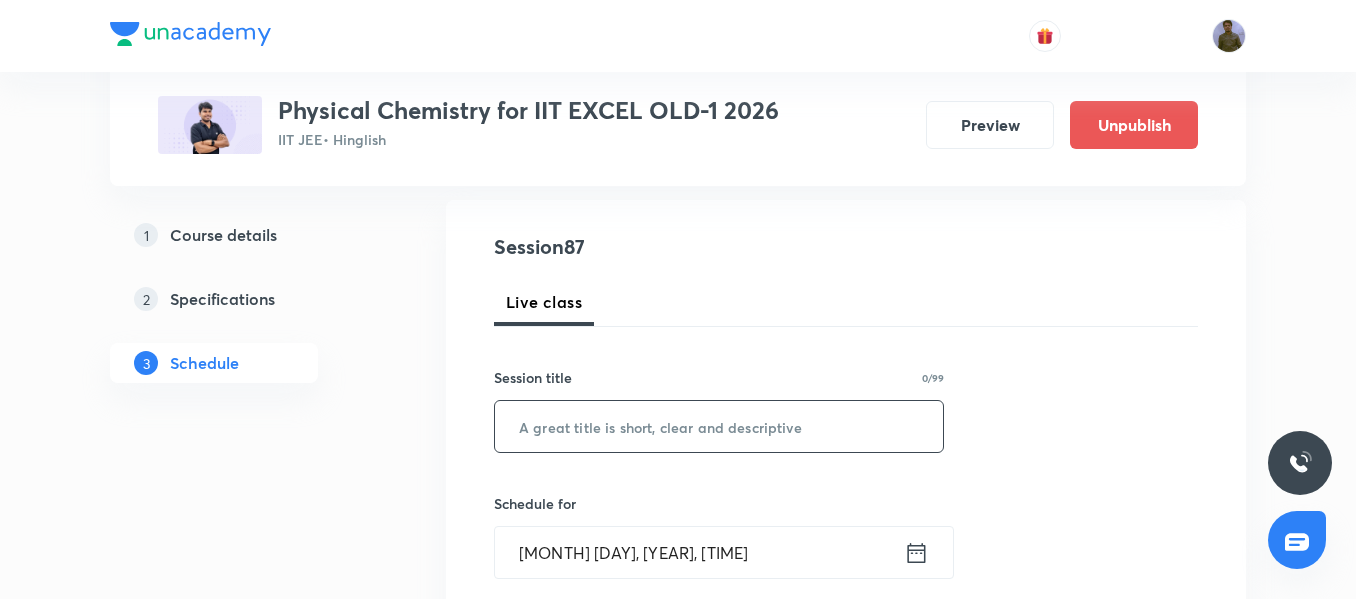 click at bounding box center [719, 426] 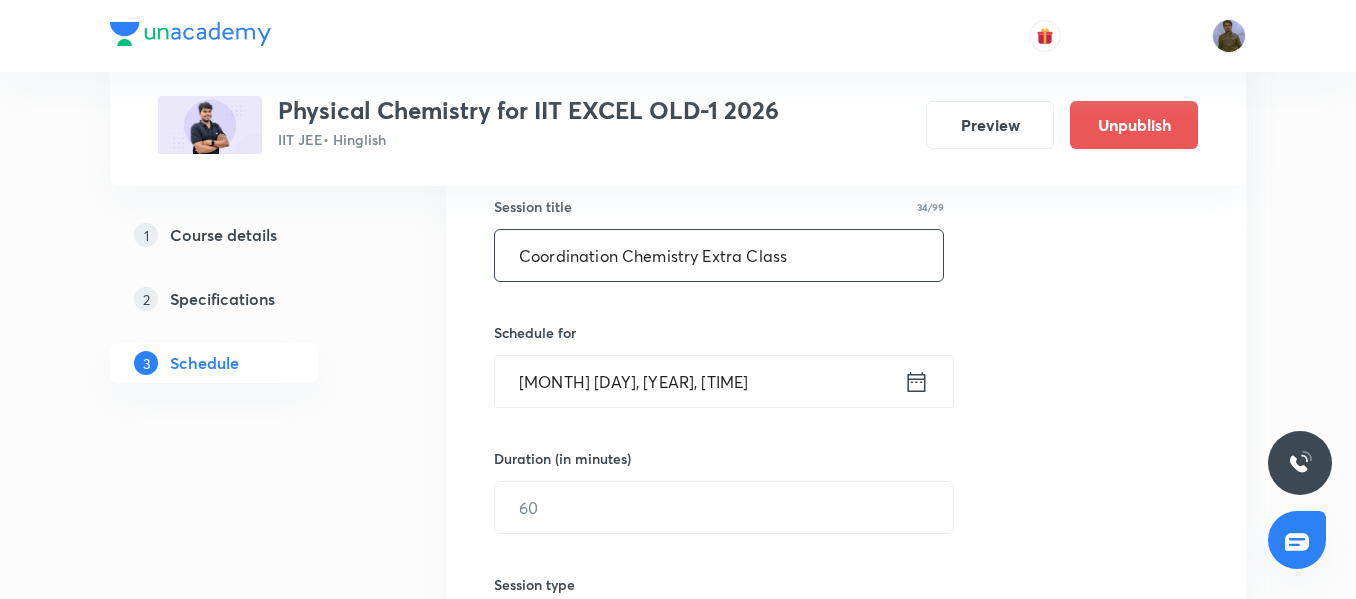 scroll, scrollTop: 400, scrollLeft: 0, axis: vertical 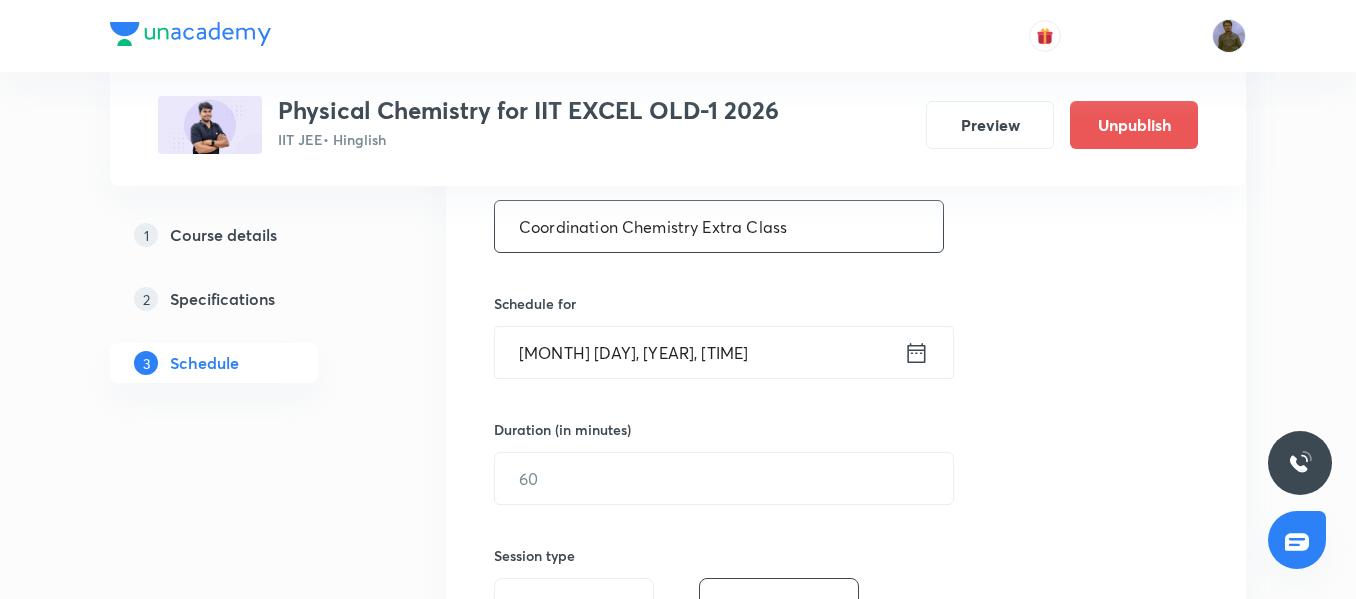 type on "Coordination Chemistry Extra Class" 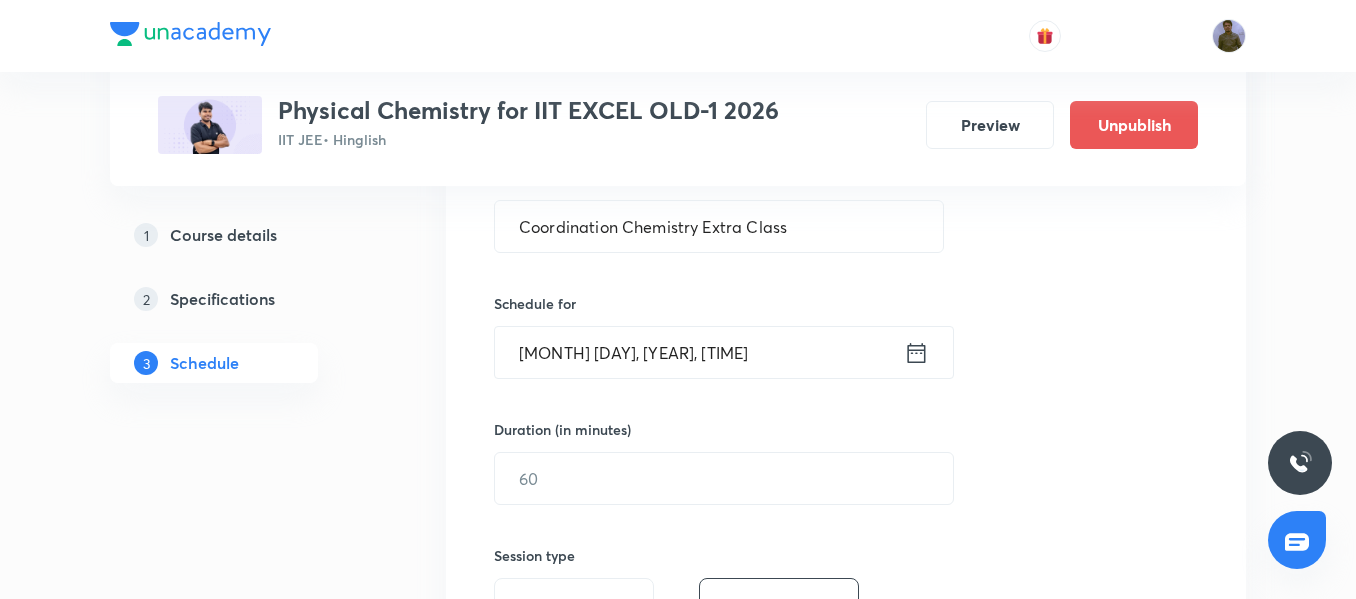 click on "Aug 5, 2025, 4:01 PM" at bounding box center [699, 352] 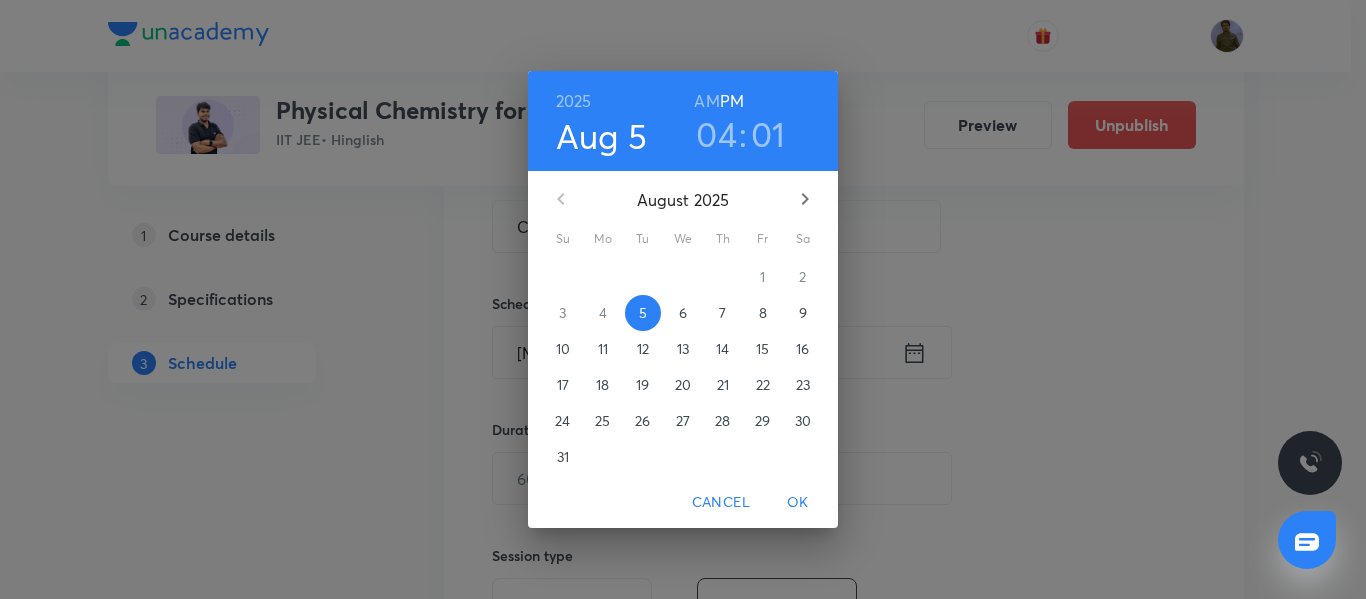 click on "6" at bounding box center [683, 313] 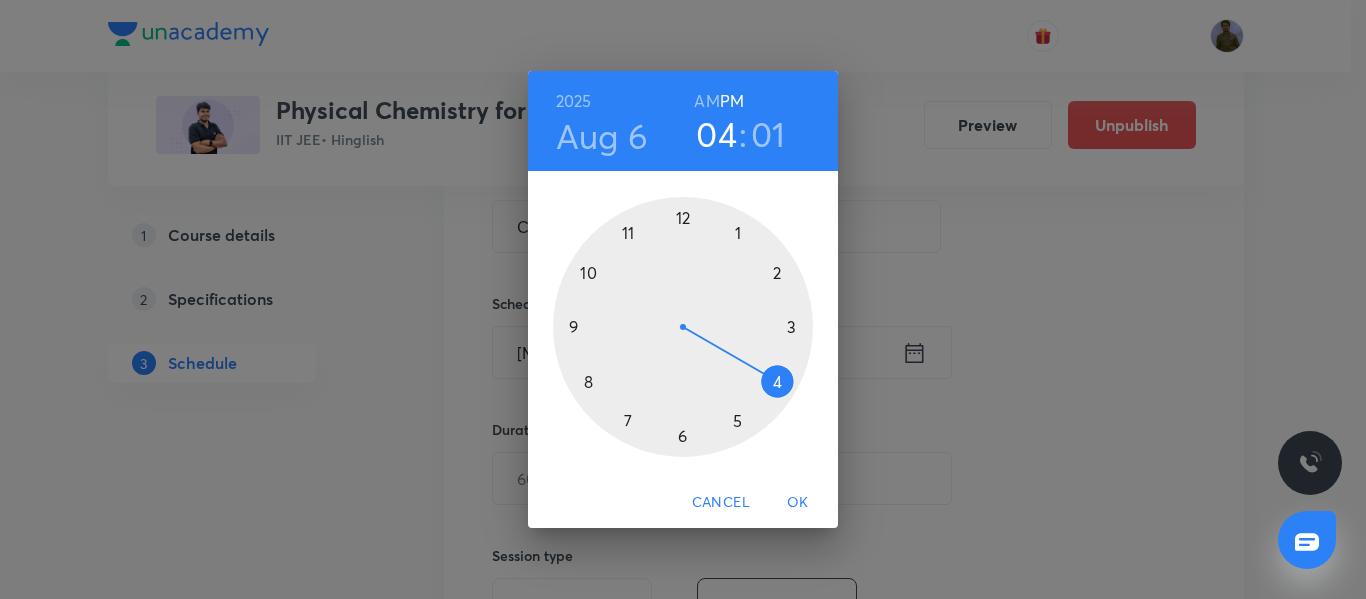 click at bounding box center [683, 327] 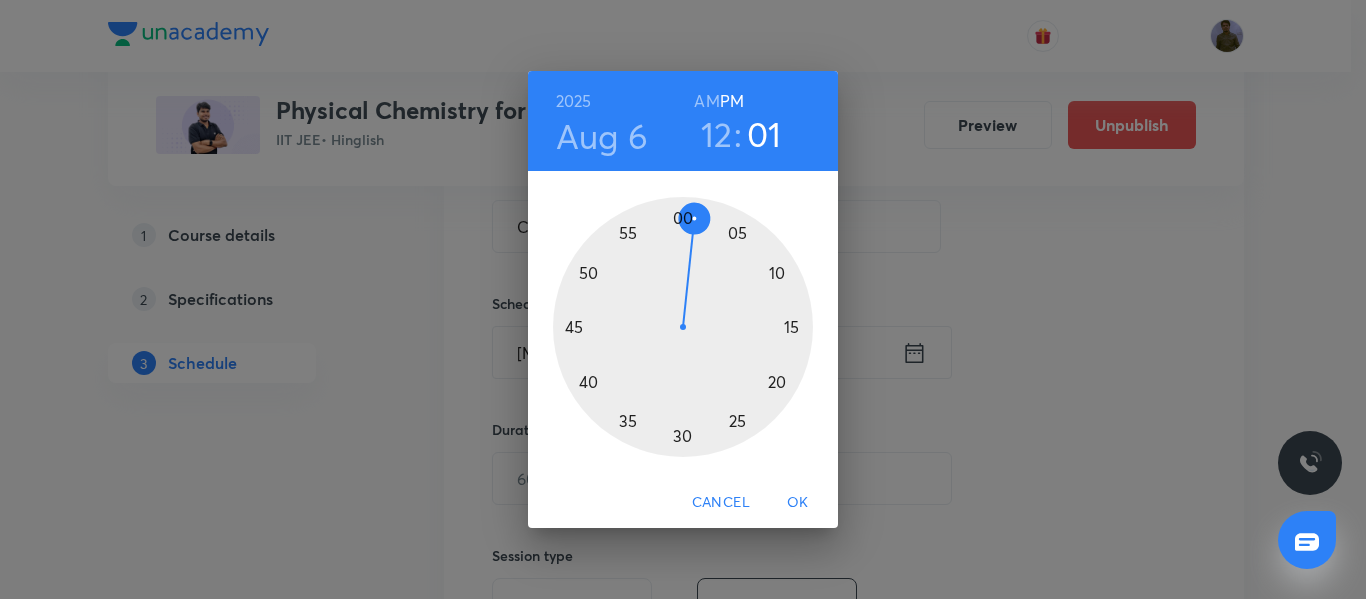 click at bounding box center (683, 327) 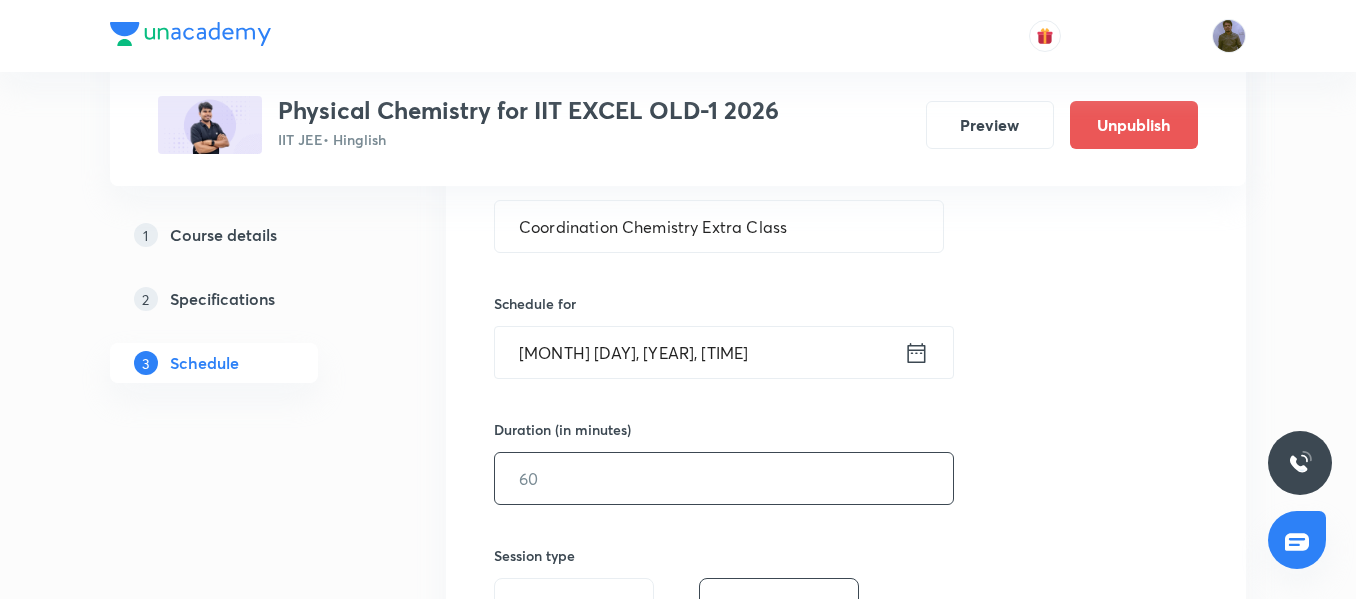 click at bounding box center [724, 478] 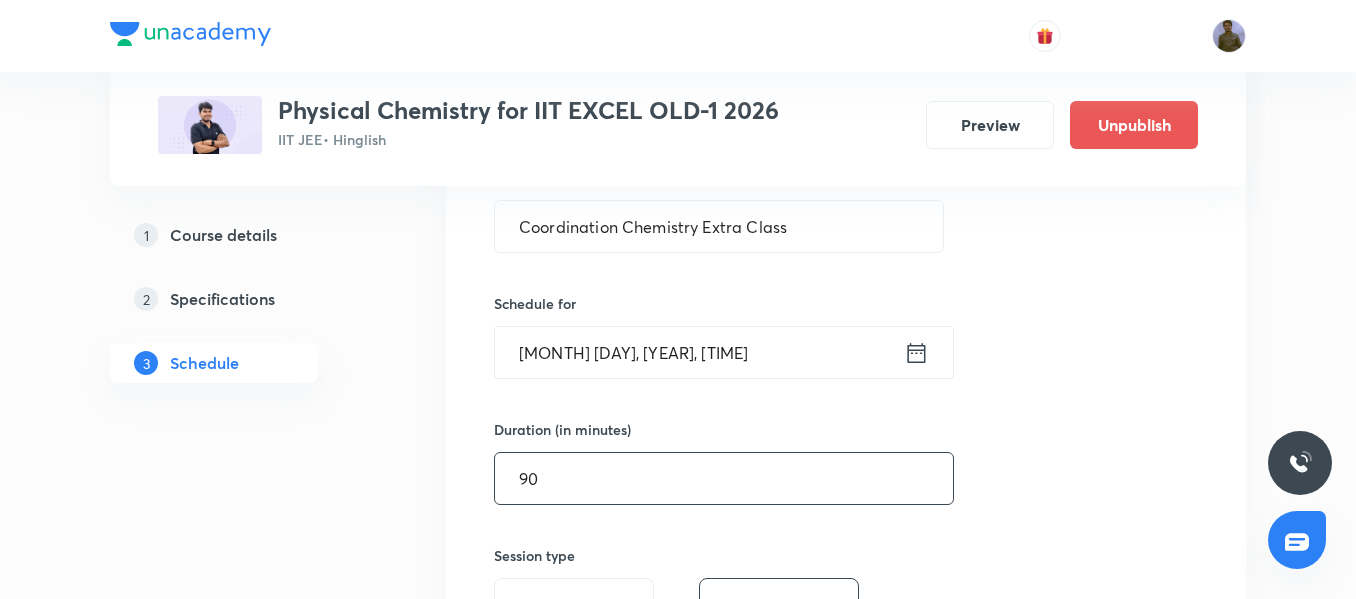 type on "9" 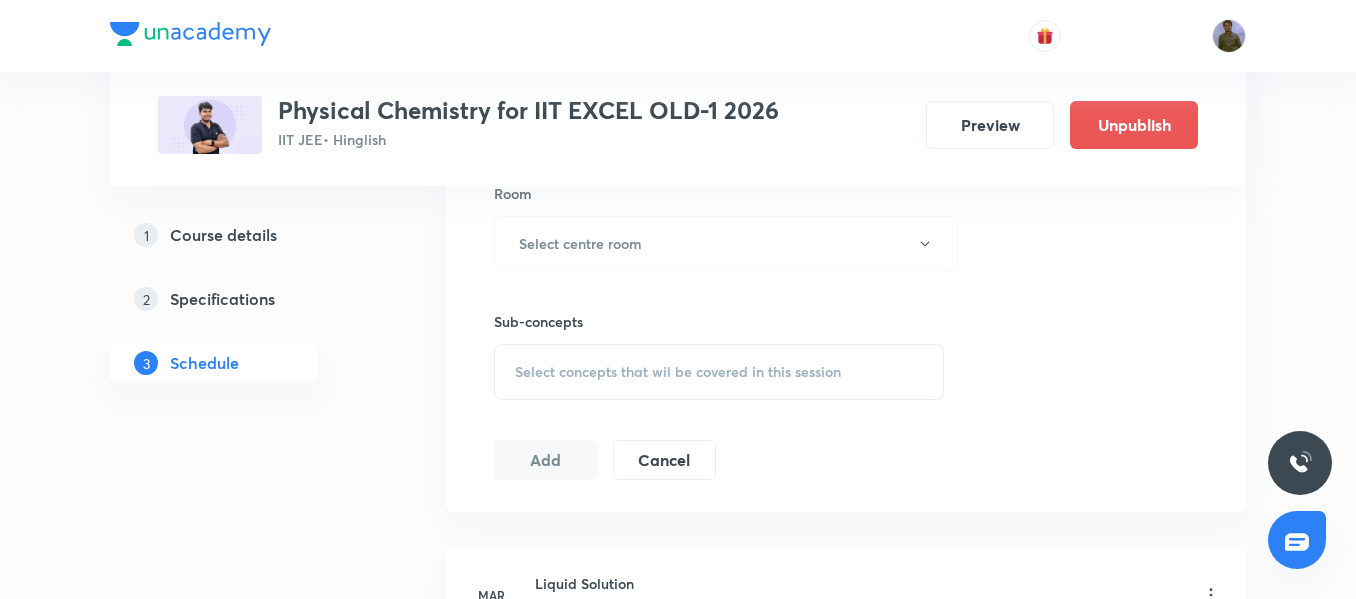 scroll, scrollTop: 900, scrollLeft: 0, axis: vertical 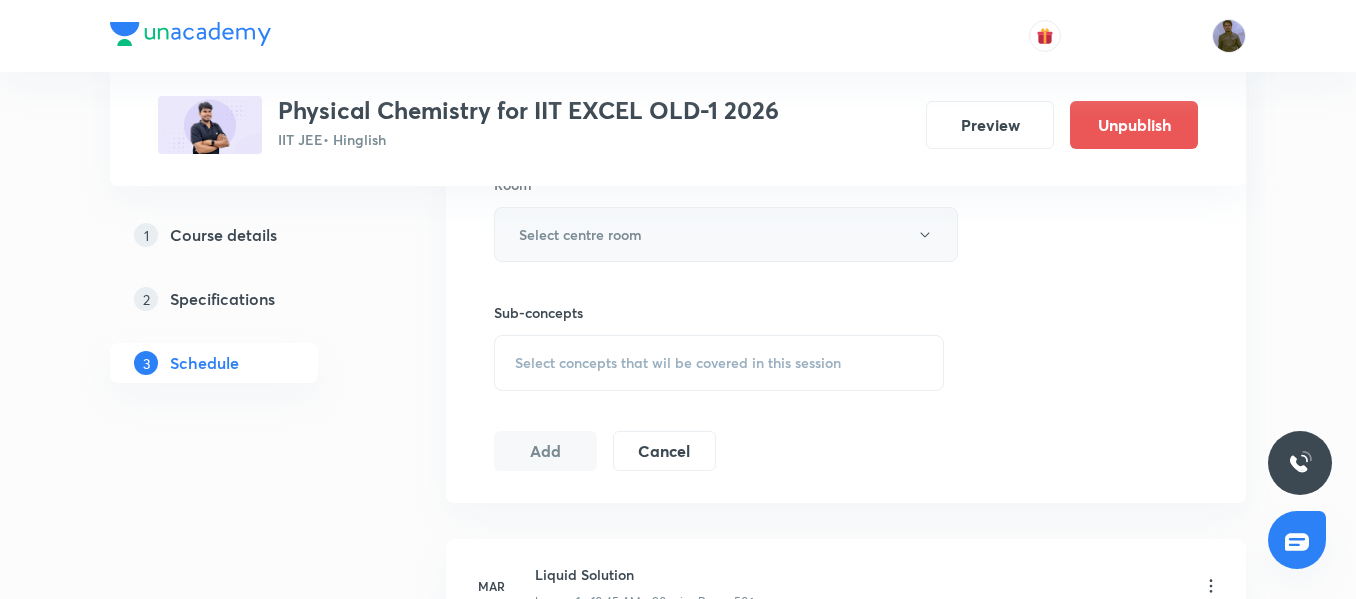 type on "75" 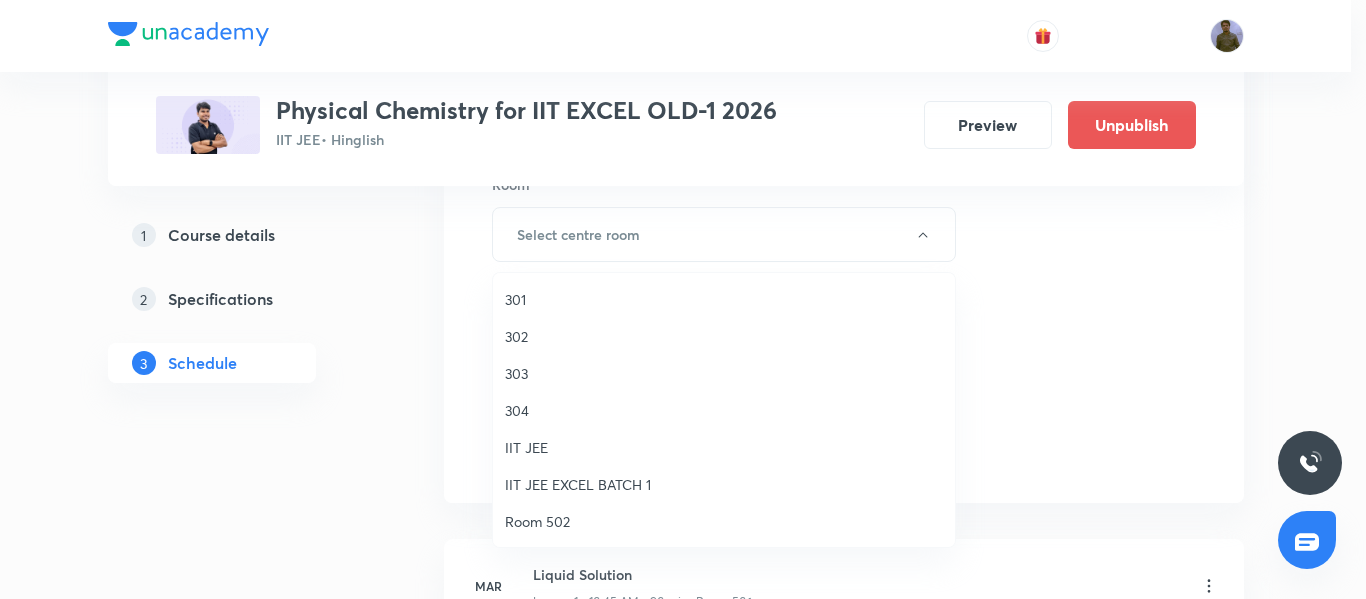 click on "302" at bounding box center (724, 336) 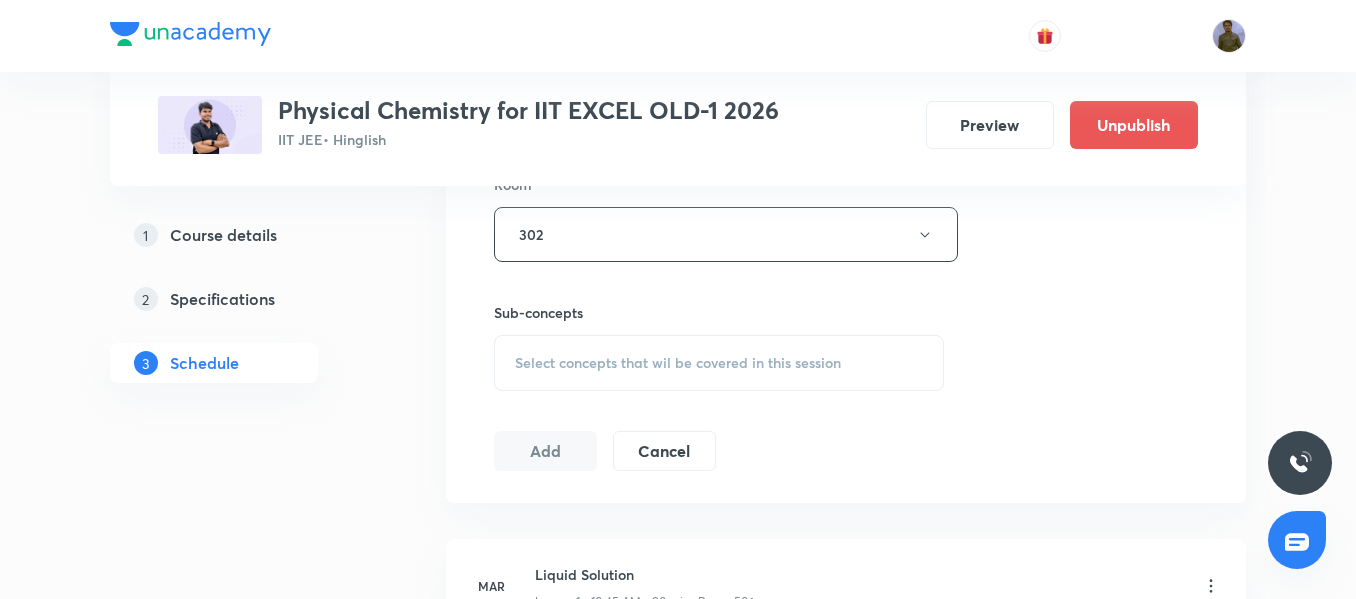 click on "Select concepts that wil be covered in this session" at bounding box center [678, 363] 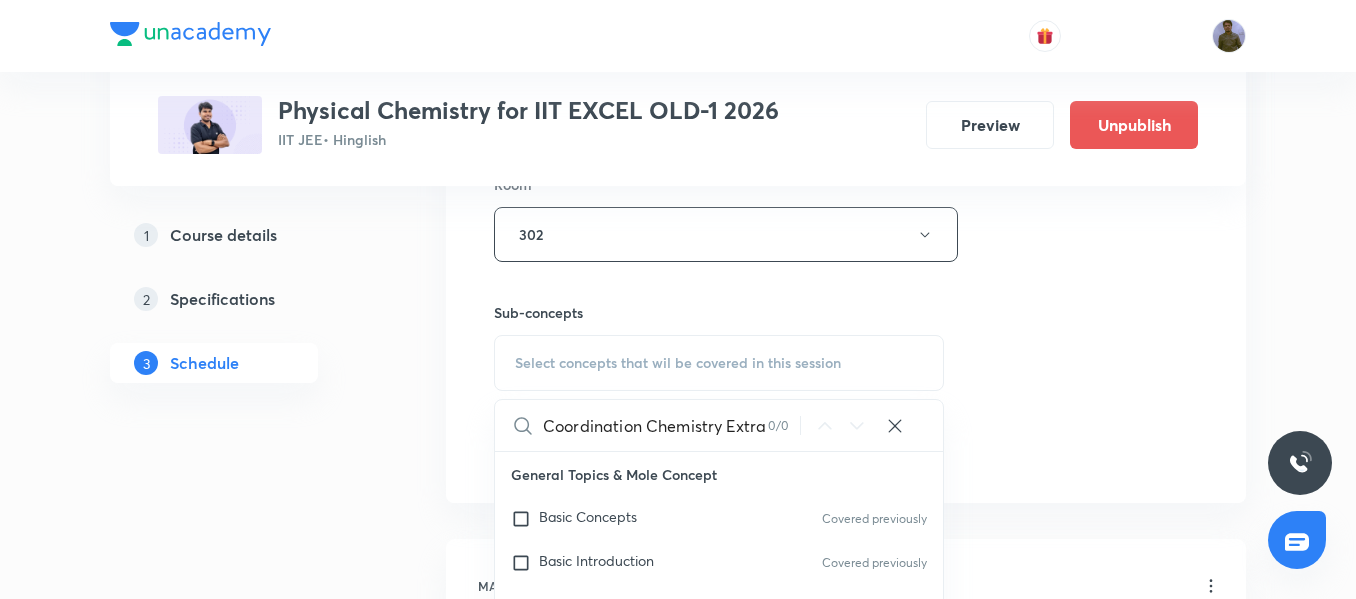 scroll, scrollTop: 0, scrollLeft: 42, axis: horizontal 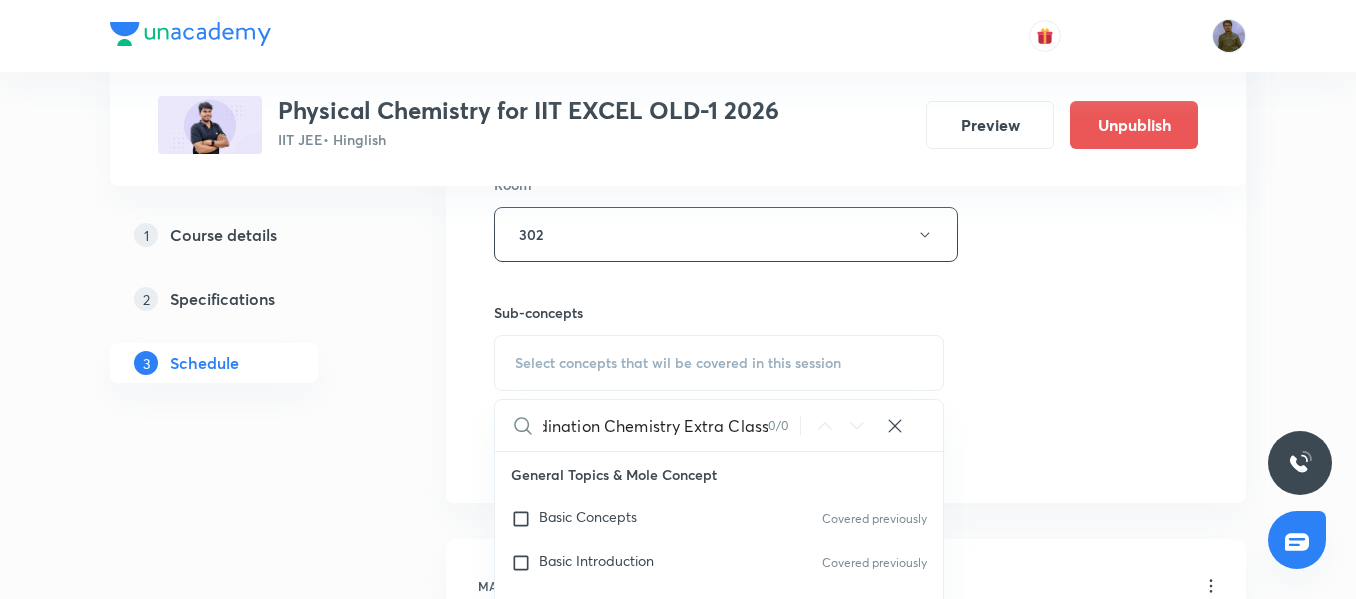 drag, startPoint x: 633, startPoint y: 414, endPoint x: 853, endPoint y: 411, distance: 220.02045 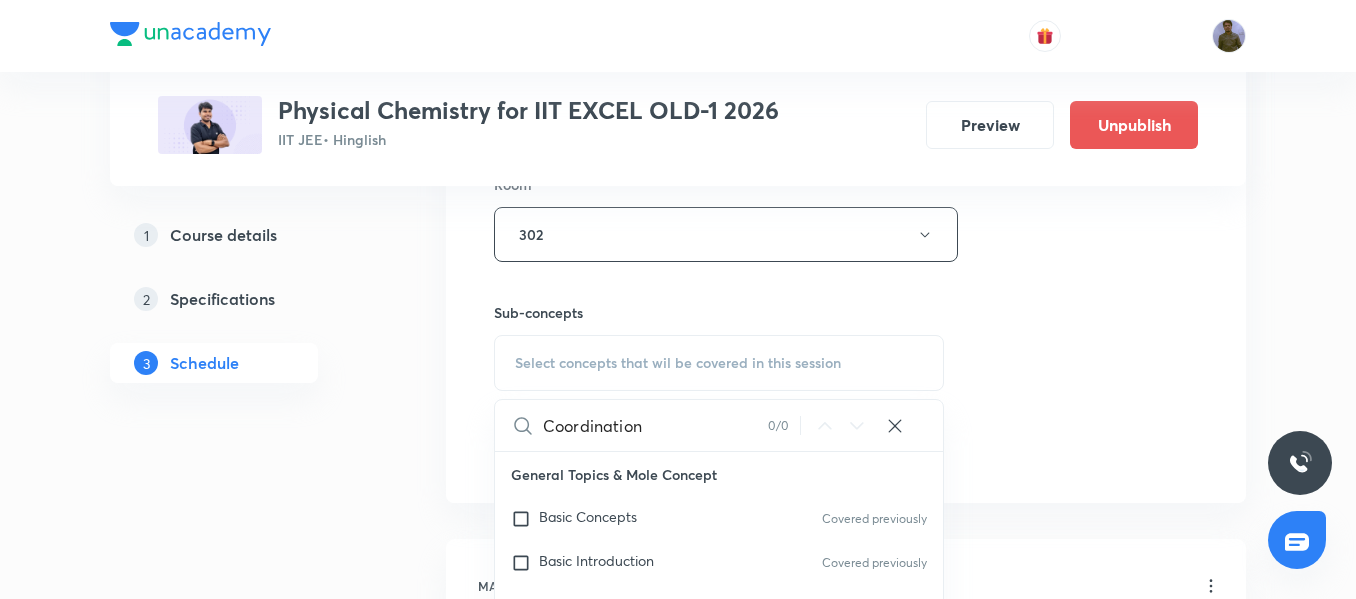 scroll, scrollTop: 0, scrollLeft: 0, axis: both 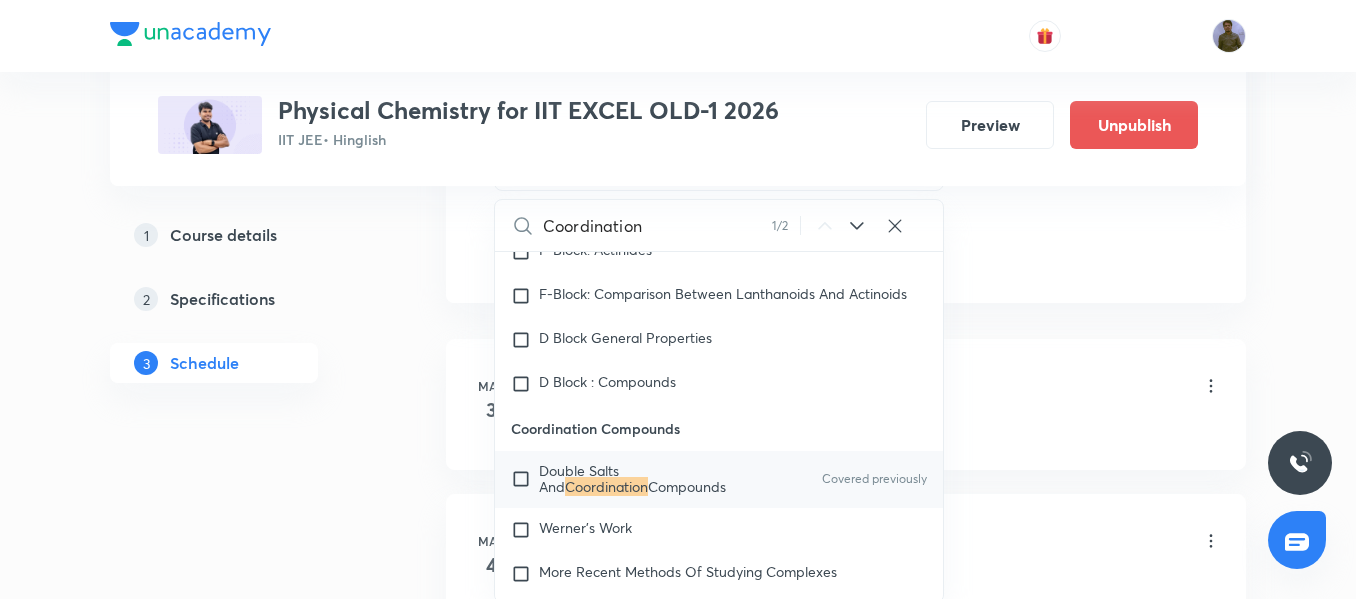 type on "Coordination" 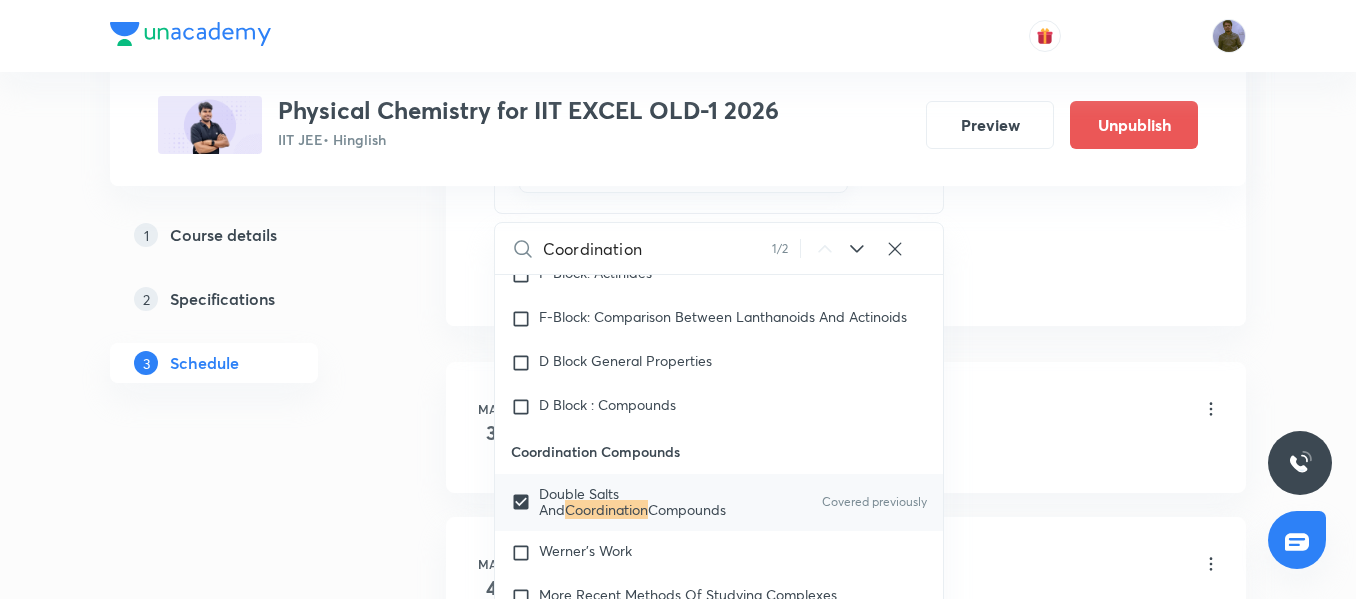 click on "Plus Courses Physical Chemistry for IIT EXCEL OLD-1 2026 IIT JEE  • Hinglish Preview Unpublish 1 Course details 2 Specifications 3 Schedule Schedule 86  classes Session  87 Live class Session title 34/99 Coordination Chemistry Extra Class ​ Schedule for Aug 6, 2025, 12:45 PM ​ Duration (in minutes) 75 ​   Session type Online Offline Room 302 Sub-concepts Double Salts And Coordination Compounds CLEAR Coordination 1 / 2 ​ General Topics & Mole Concept Basic Concepts Covered previously Basic Introduction Covered previously Percentage Composition Stoichiometry Principle of Atom Conservation (POAC) Relation between Stoichiometric Quantities Application of Mole Concept: Gravimetric Analysis Different Laws Formula and Composition Concentration Terms Some basic concepts of Chemistry Atomic Structure Discovery Of Electron Some Prerequisites of Physics Discovery Of Protons And Neutrons Atomic Models and Theories  Representation Of Atom With Electrons And Neutrons Nature of Waves Planck’S Quantum Theory Add" at bounding box center (678, 6417) 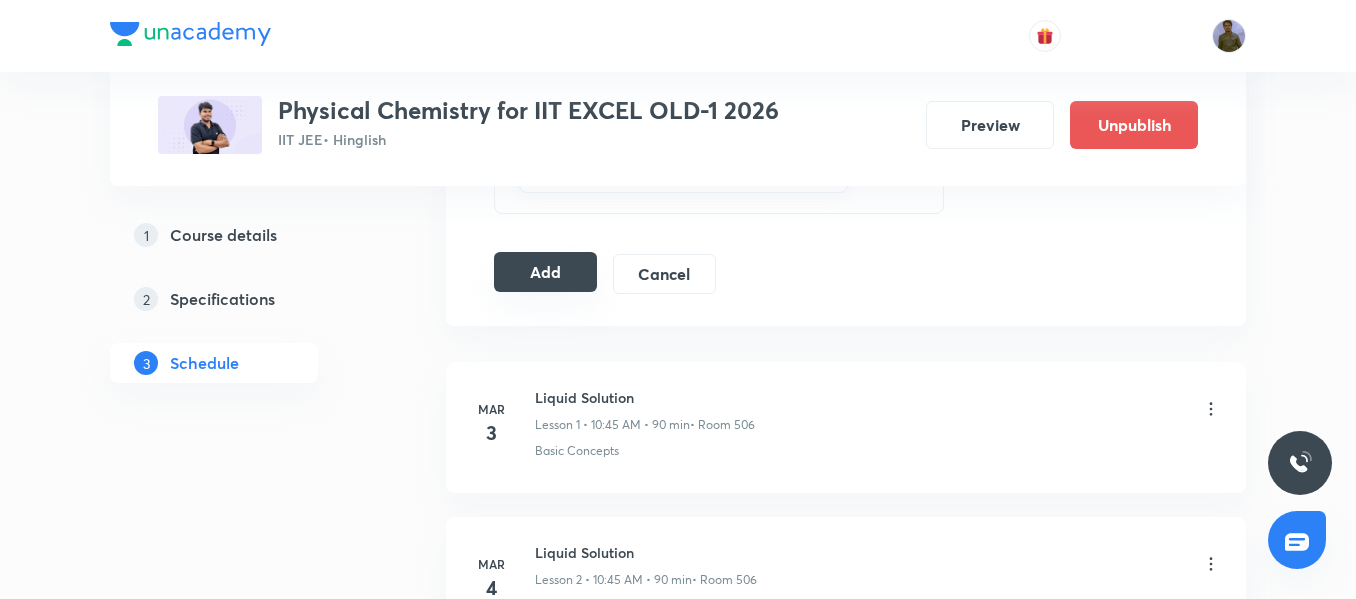 click on "Add" at bounding box center (545, 272) 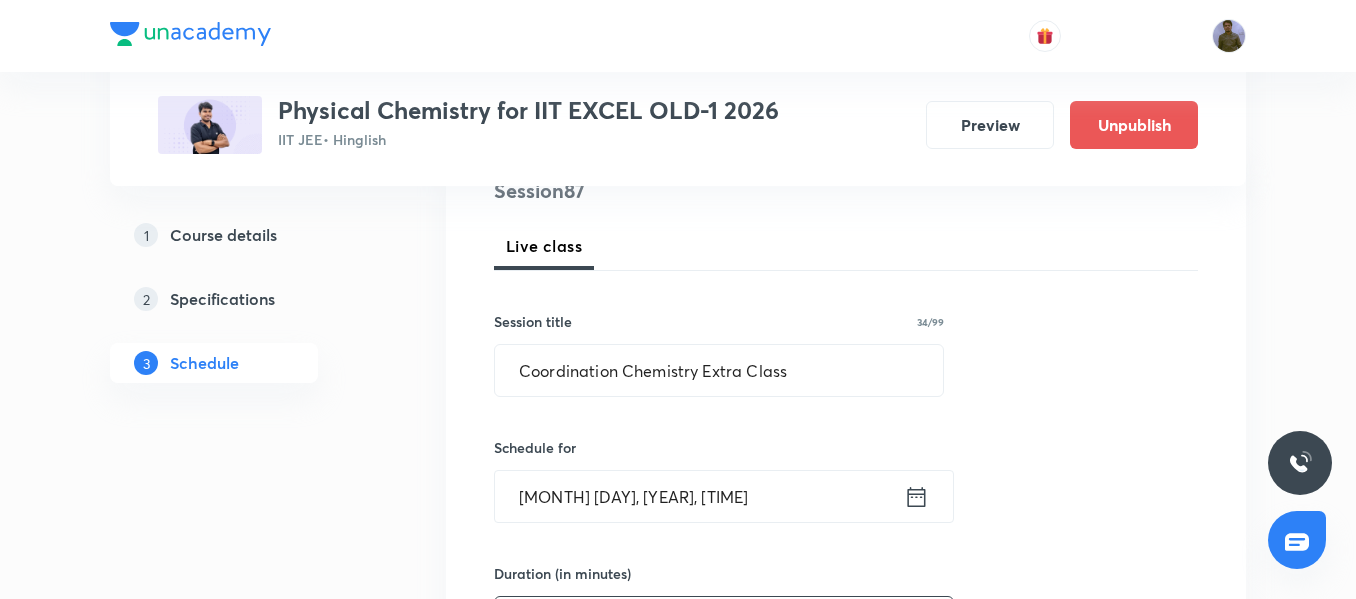 scroll, scrollTop: 200, scrollLeft: 0, axis: vertical 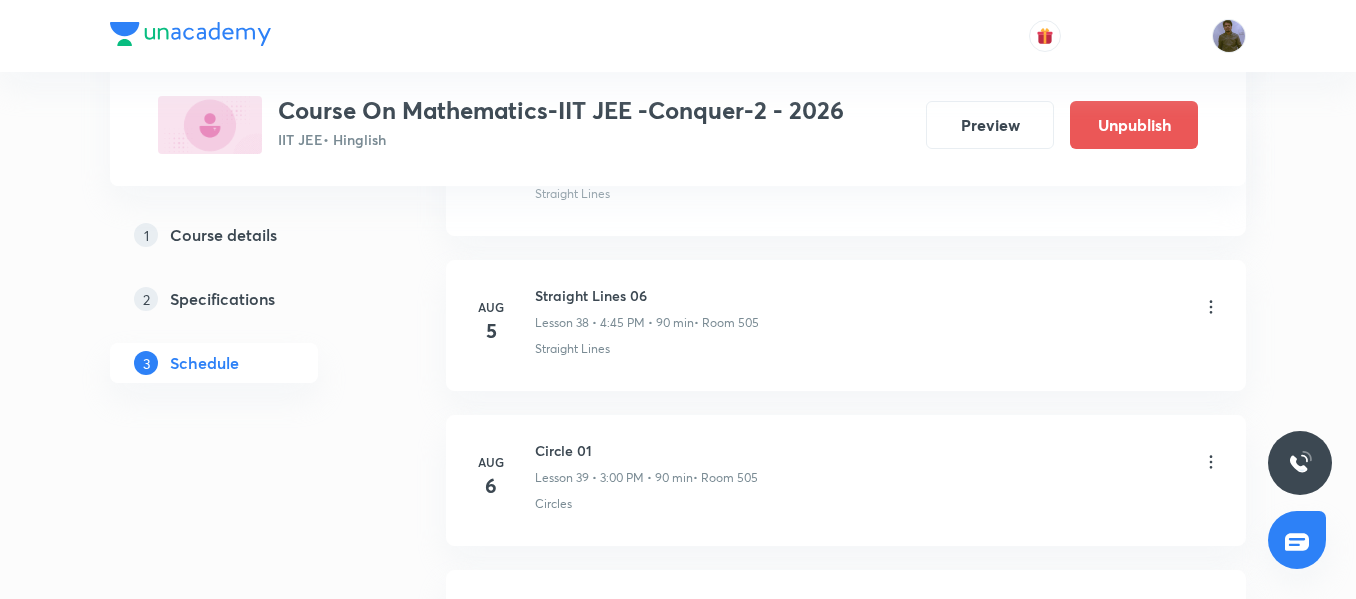 click on "Circle 01" at bounding box center (646, 450) 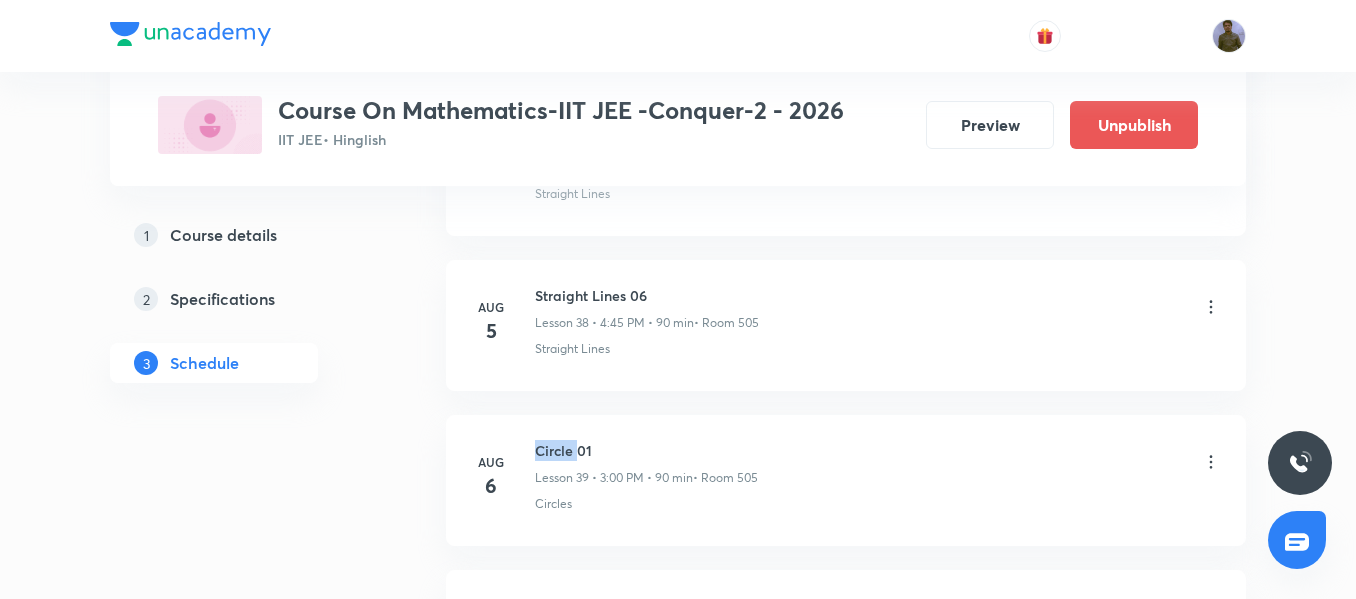 click on "Circle 01" at bounding box center [646, 450] 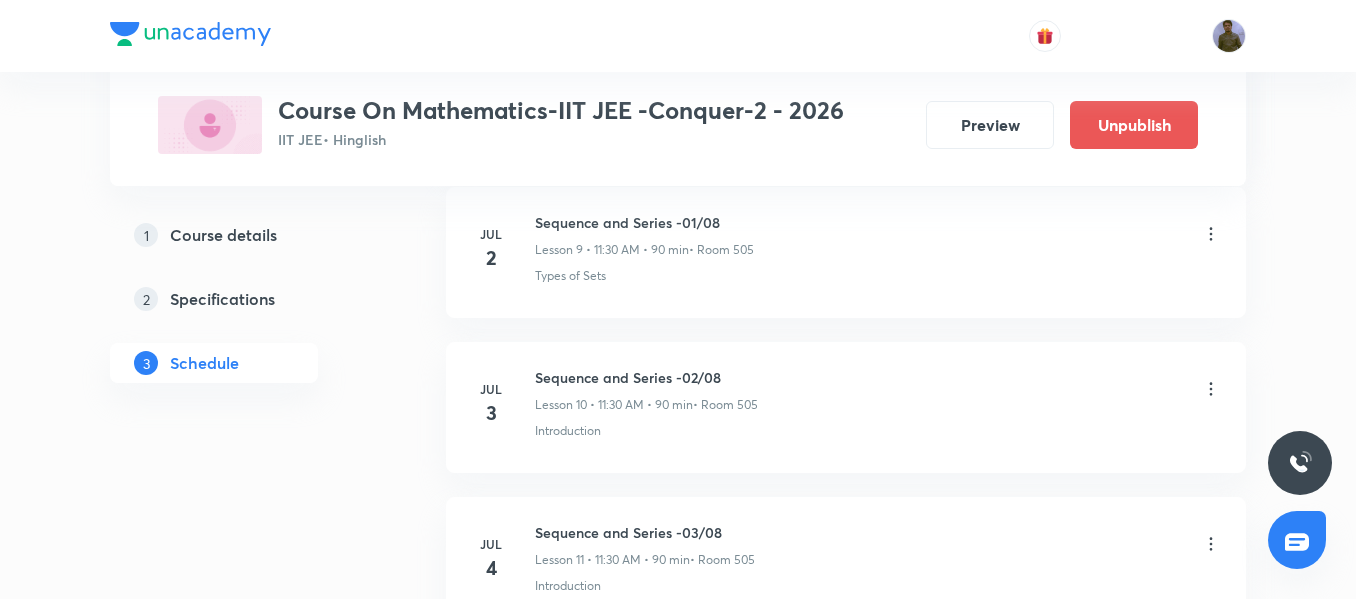 scroll, scrollTop: 0, scrollLeft: 0, axis: both 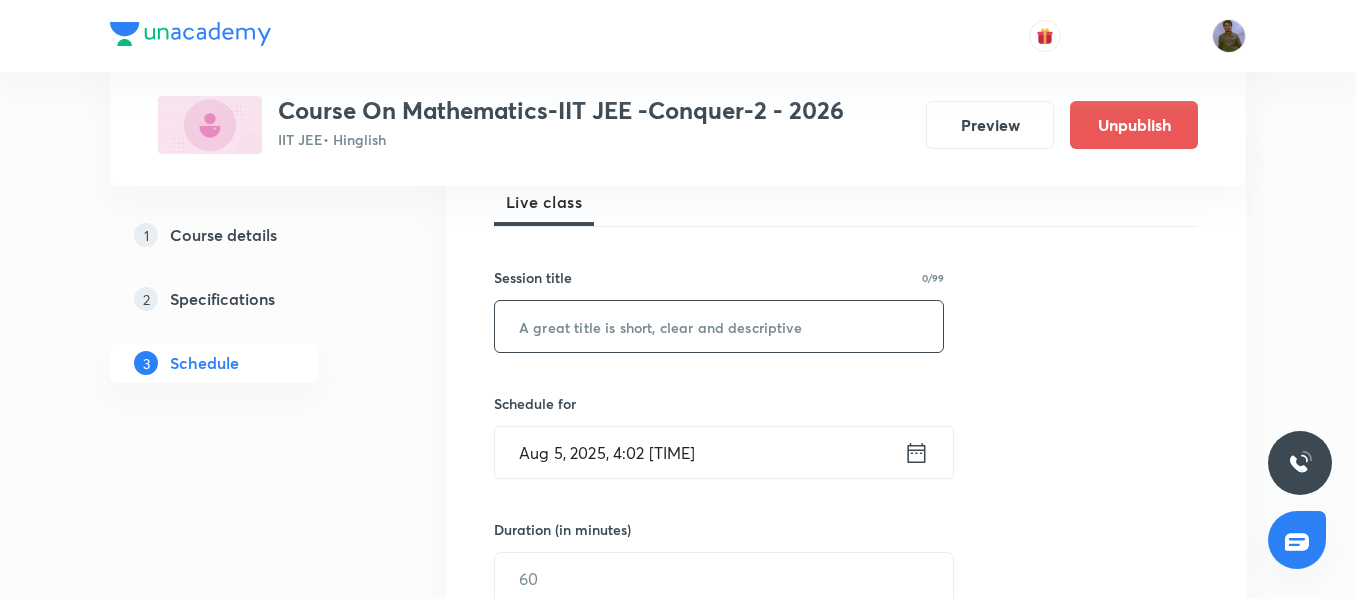 click at bounding box center (719, 326) 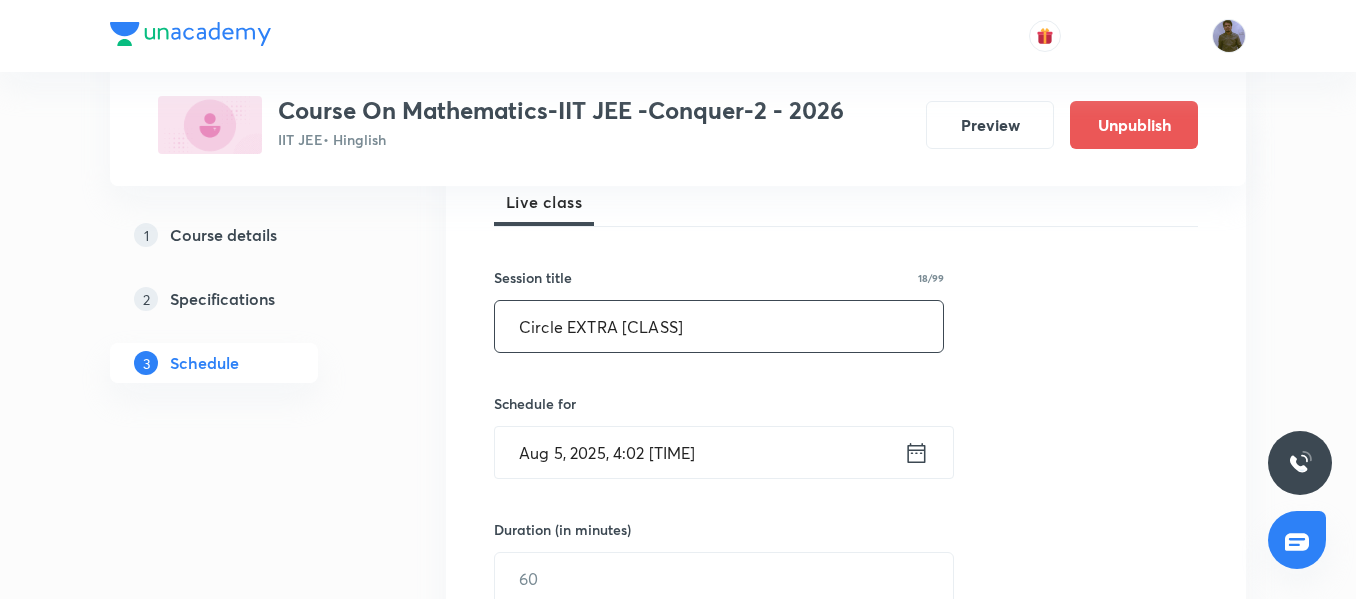 click on "Circle EXTRA [CLASS]" at bounding box center (719, 326) 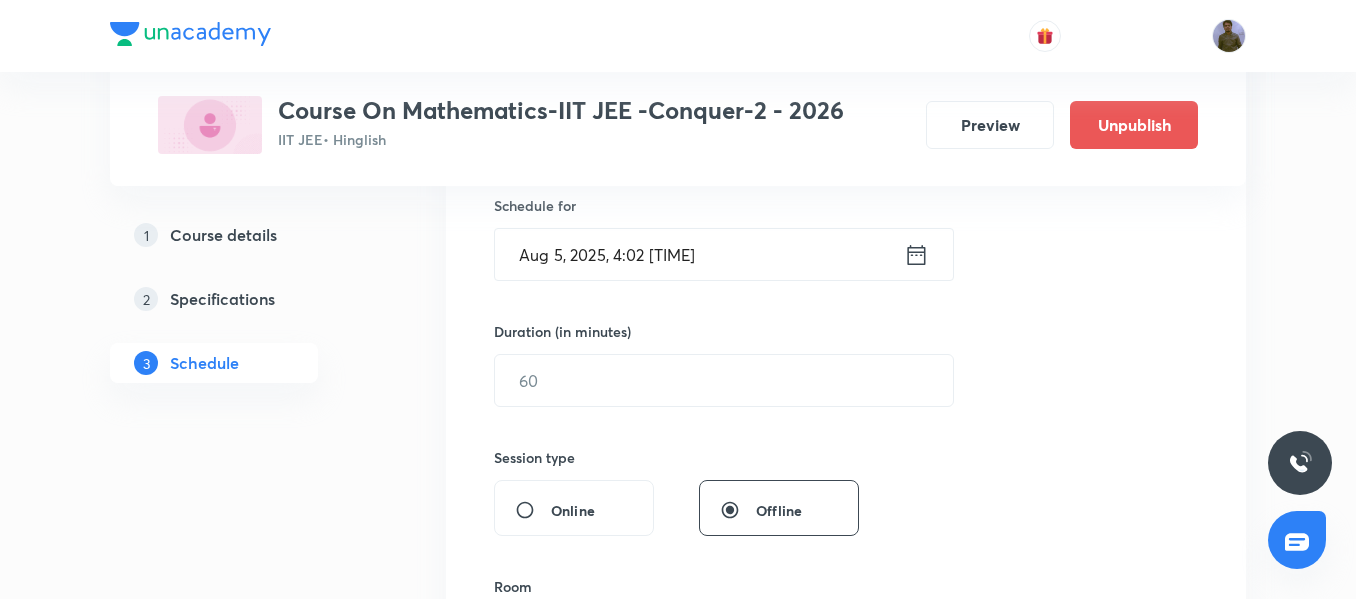 scroll, scrollTop: 500, scrollLeft: 0, axis: vertical 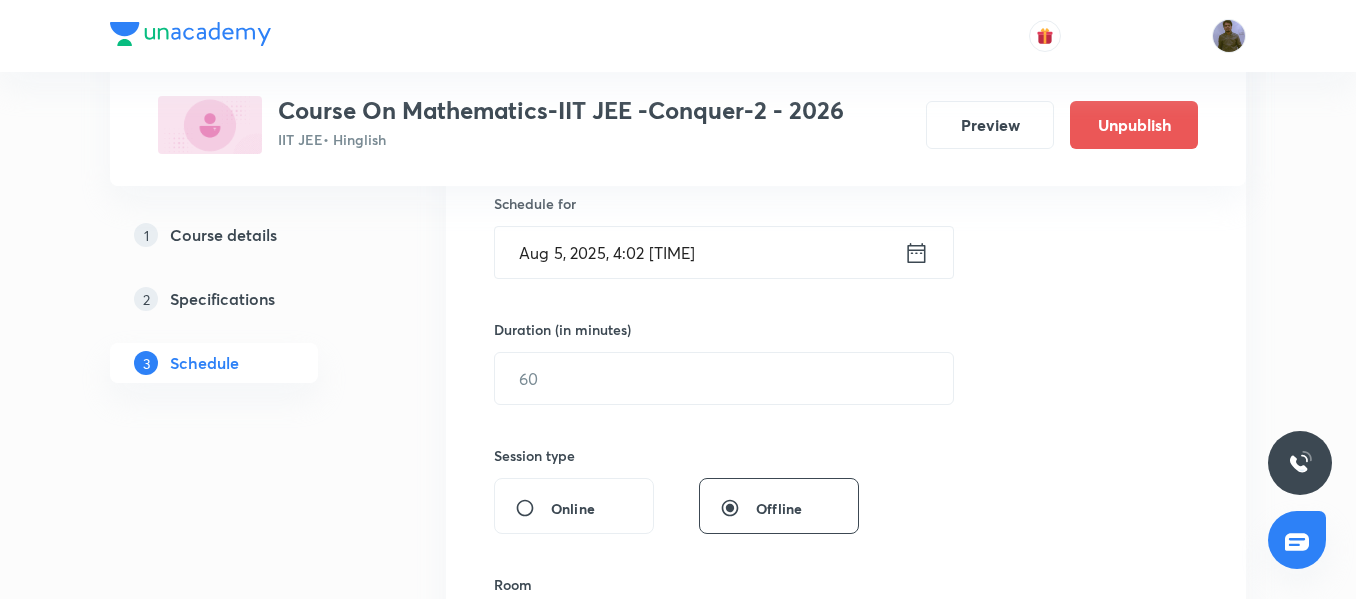 type on "Circle Extra Class" 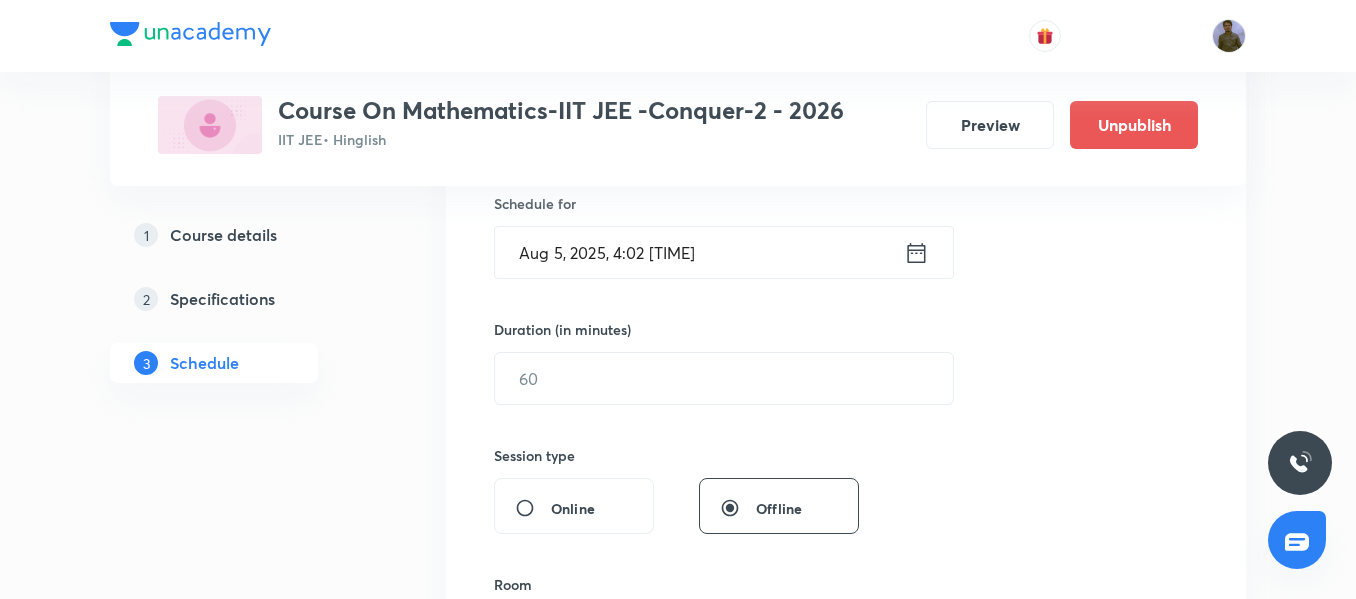click on "Aug 5, 2025, 4:02 [TIME]" at bounding box center [699, 252] 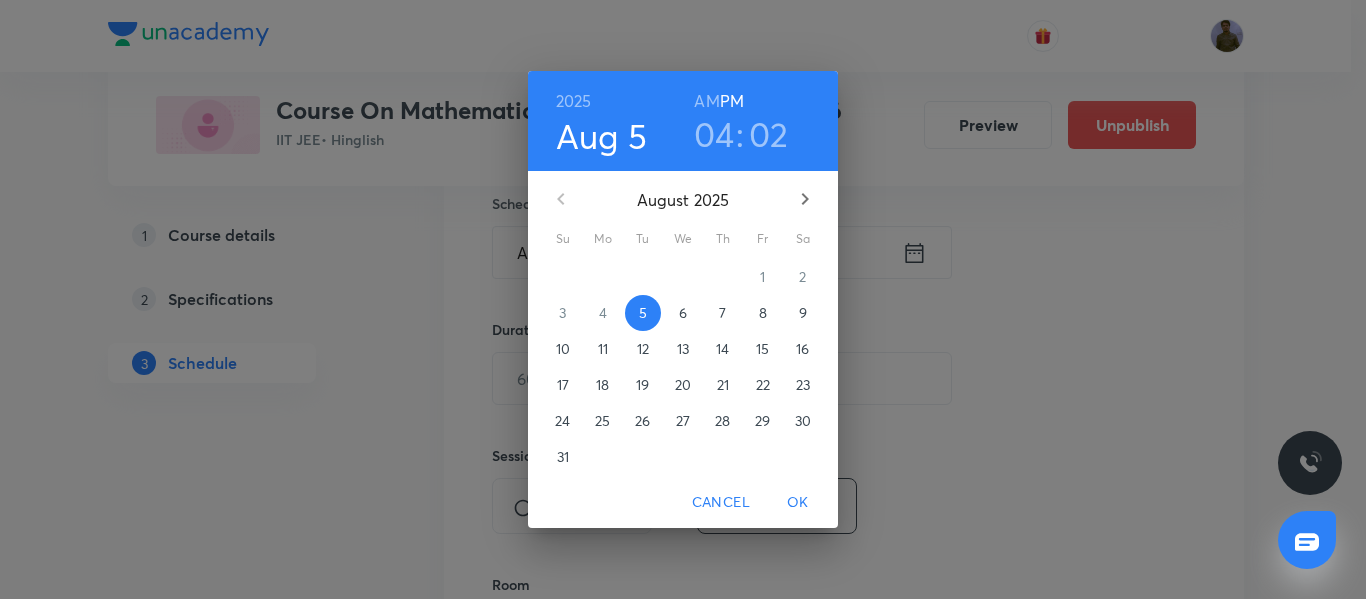click on "6" at bounding box center (683, 313) 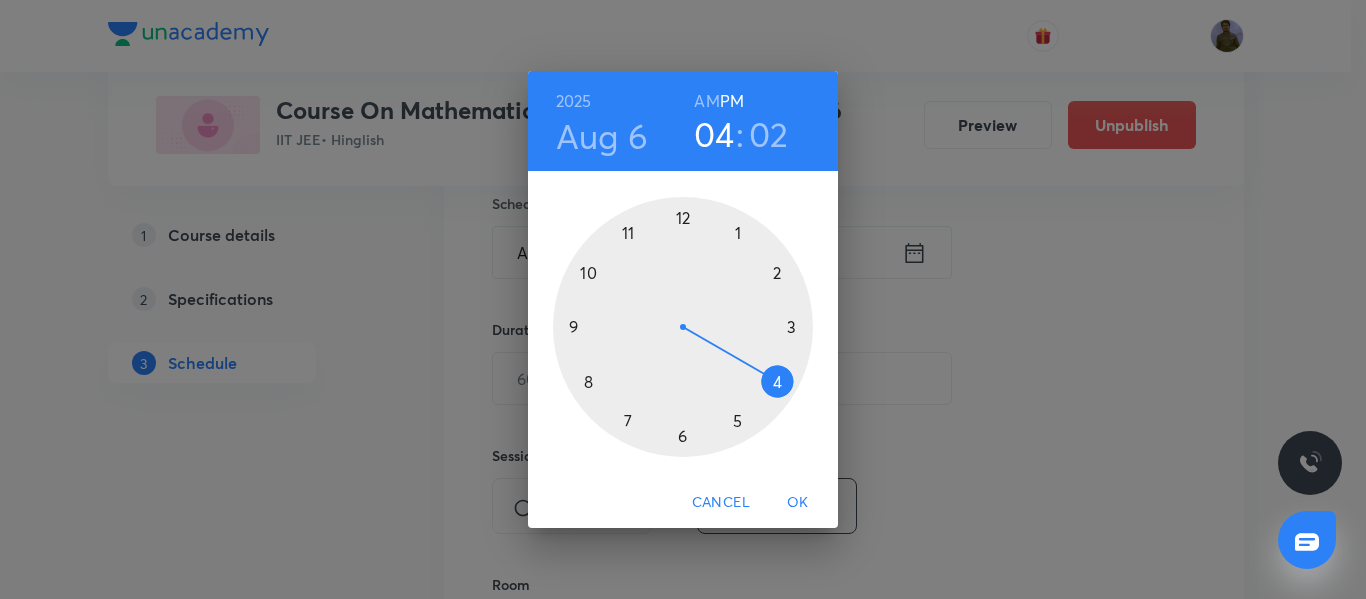 click at bounding box center (683, 327) 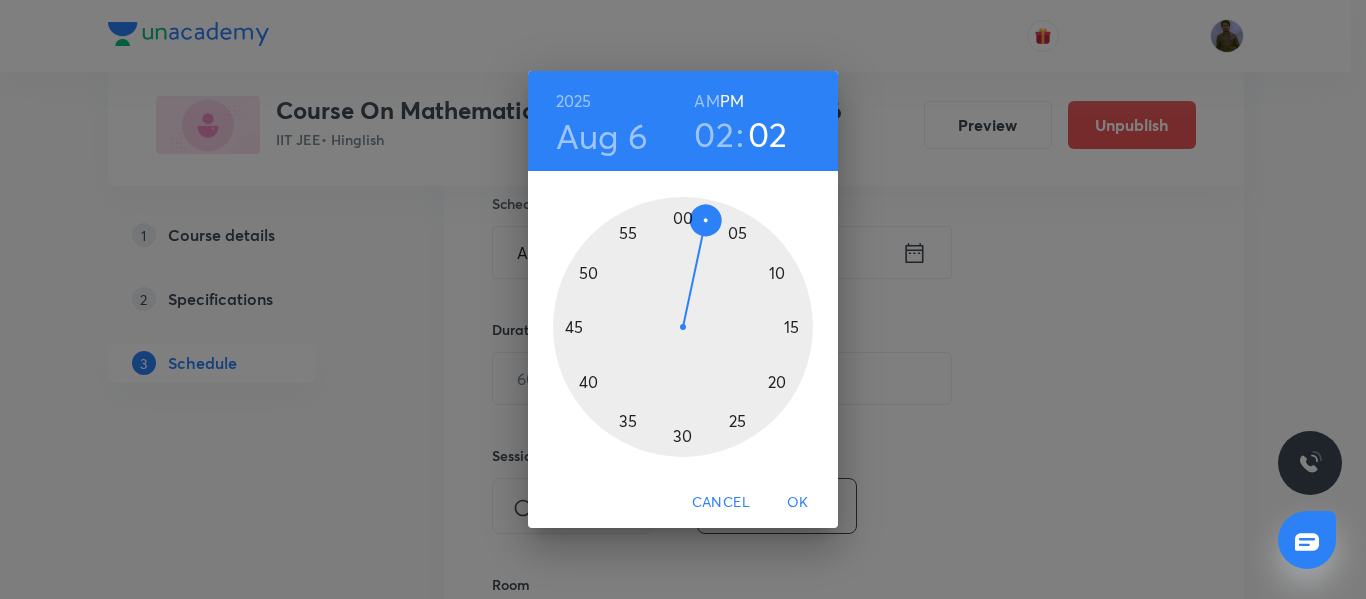 click at bounding box center [683, 327] 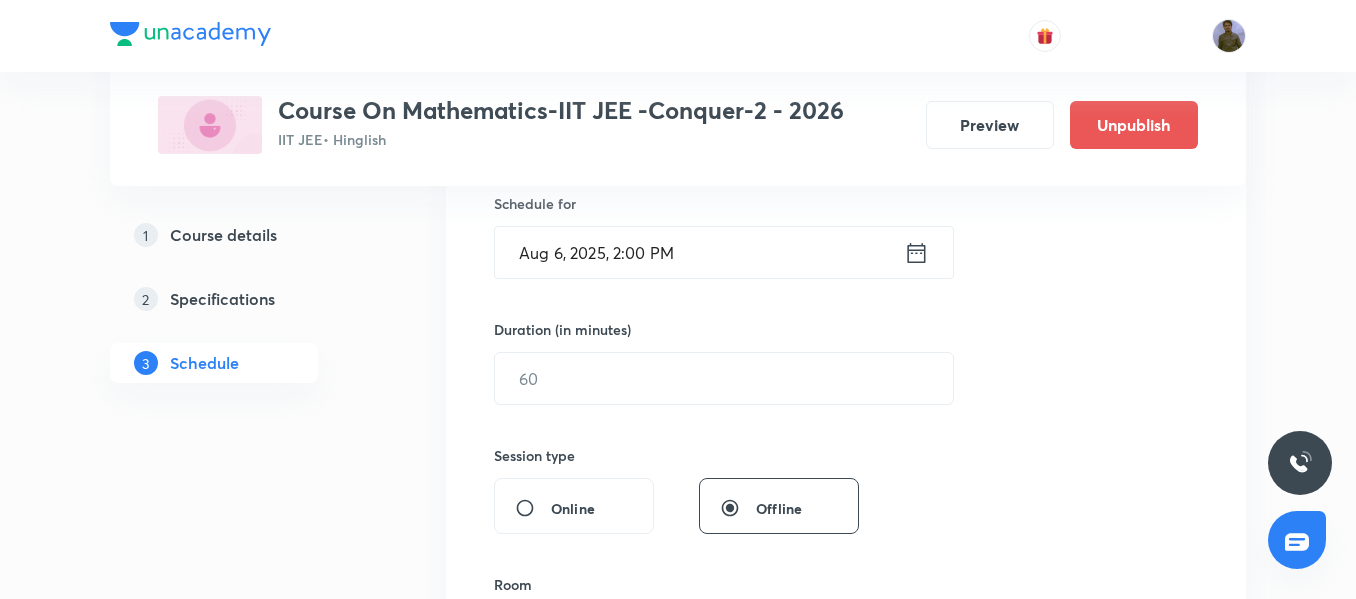 click on "Session  43 Live class Session title 18/99 Circle Extra [CLASS] ​ Schedule for Aug 6, 2025, 2:00 [TIME] ​ Duration (in minutes) ​   Session type Online Offline Room Select centre room Sub-concepts Select concepts that wil be covered in this session Add Cancel" at bounding box center [846, 401] 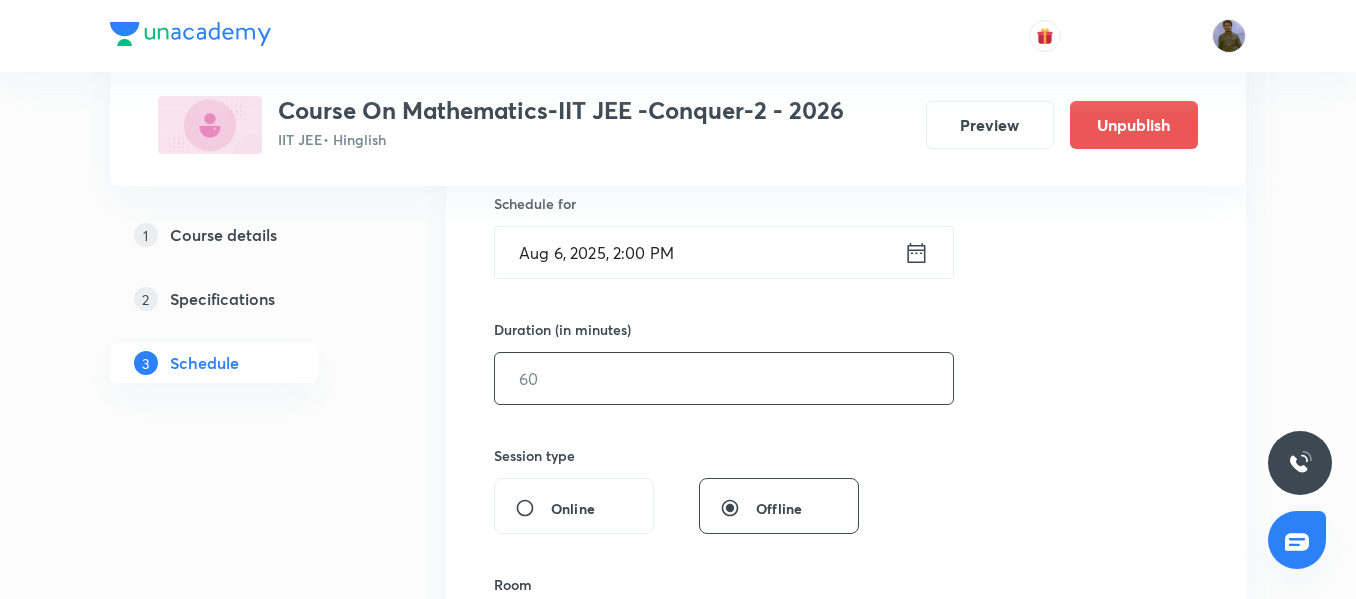 click at bounding box center (724, 378) 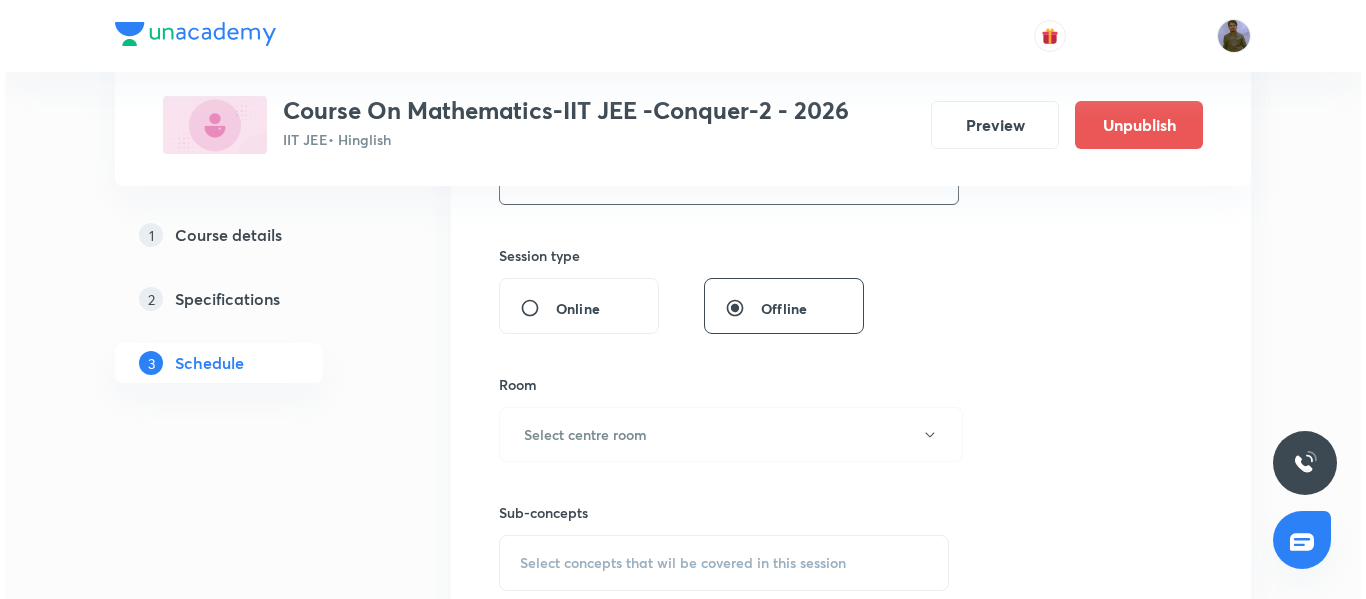 scroll, scrollTop: 800, scrollLeft: 0, axis: vertical 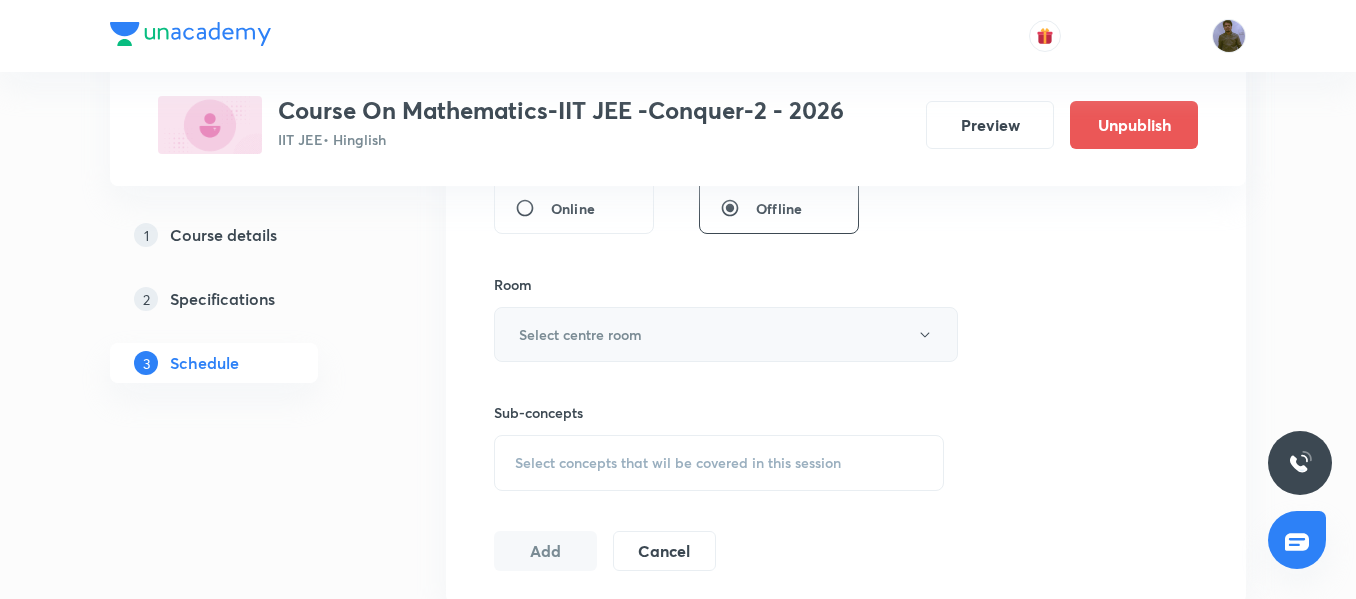 type on "60" 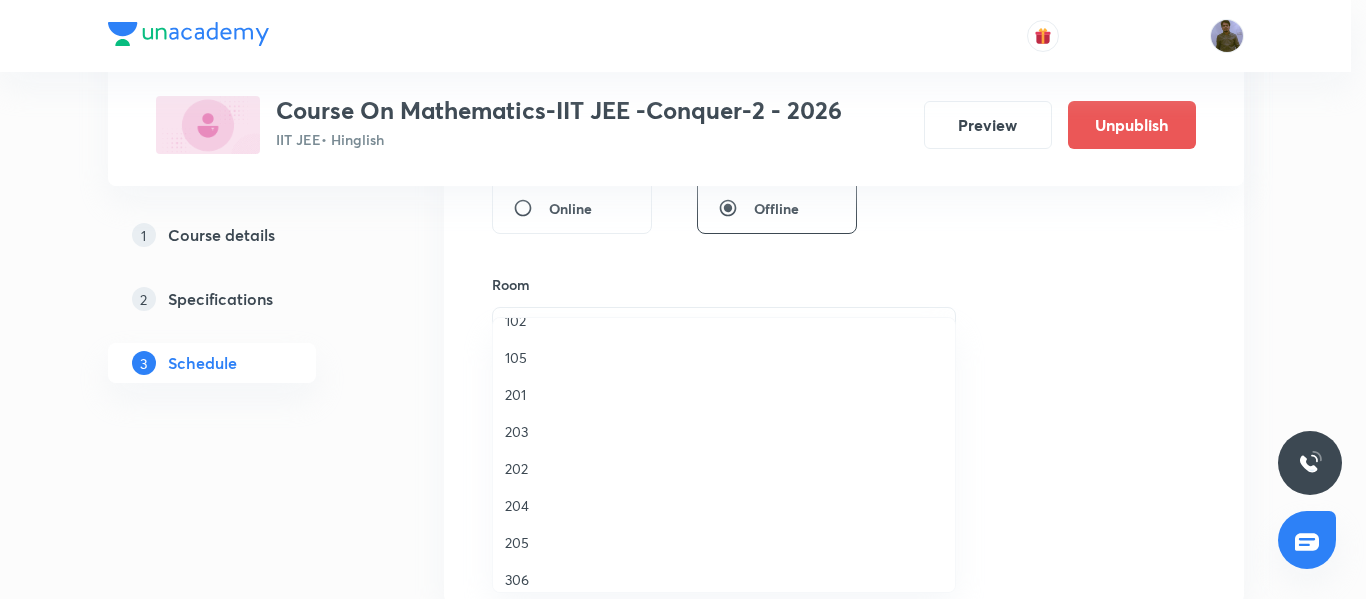 scroll, scrollTop: 667, scrollLeft: 0, axis: vertical 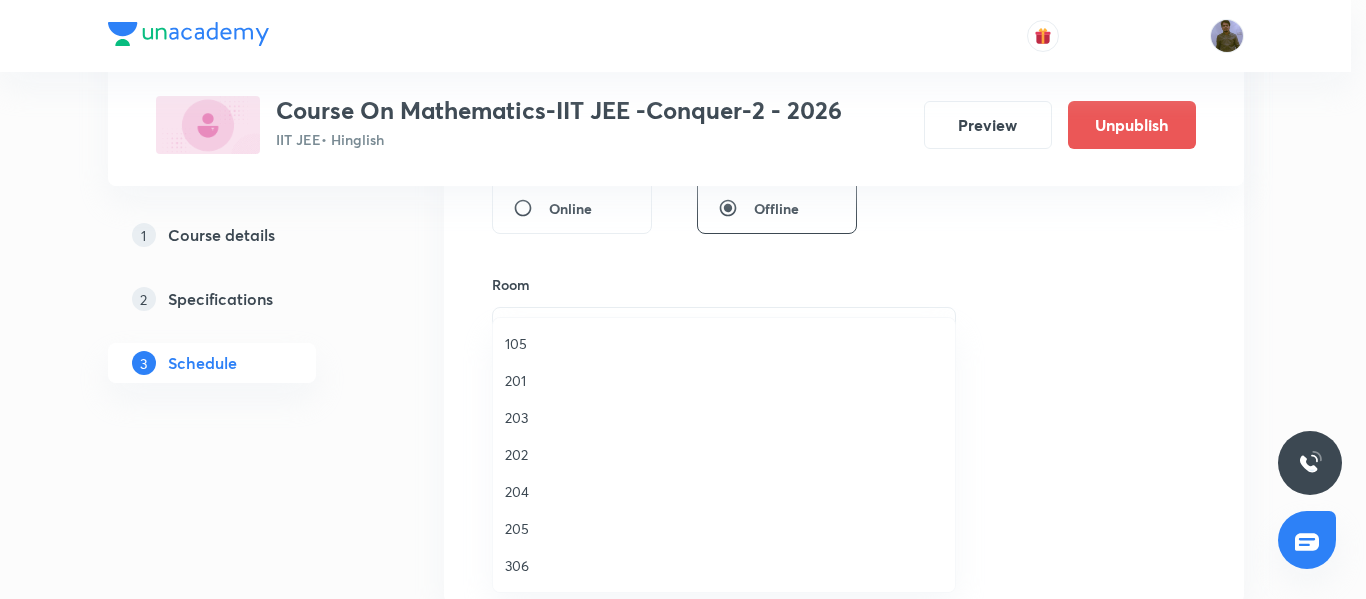 click on "204" at bounding box center (724, 491) 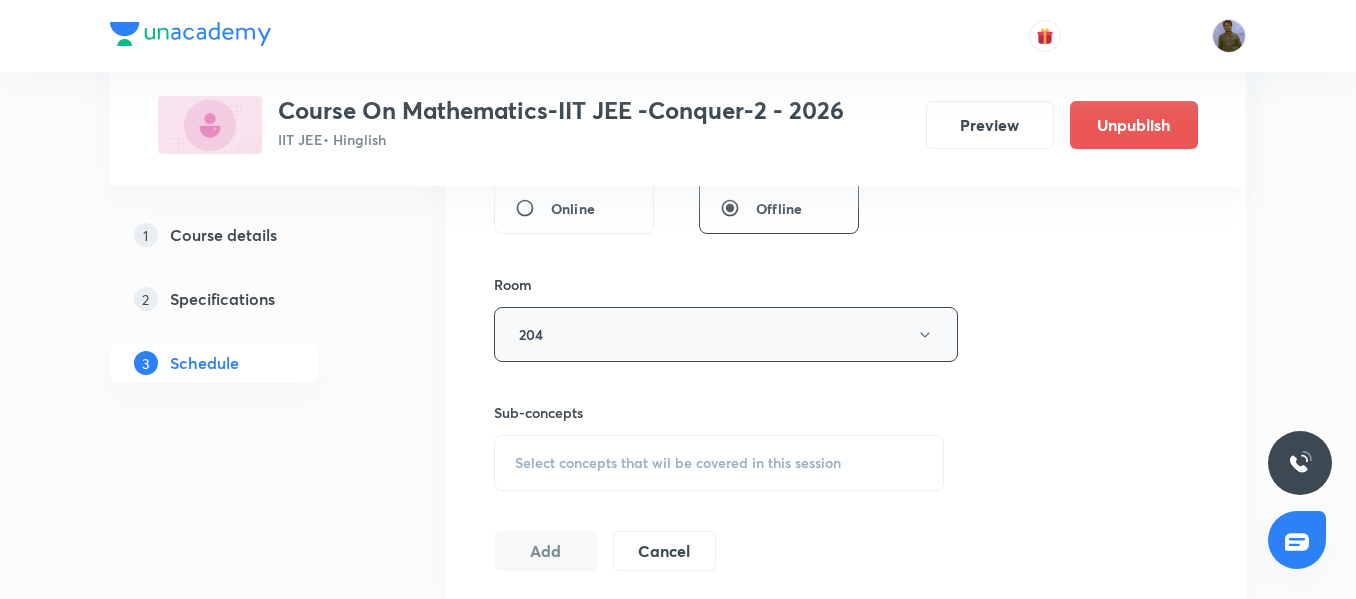 click on "204" at bounding box center (726, 334) 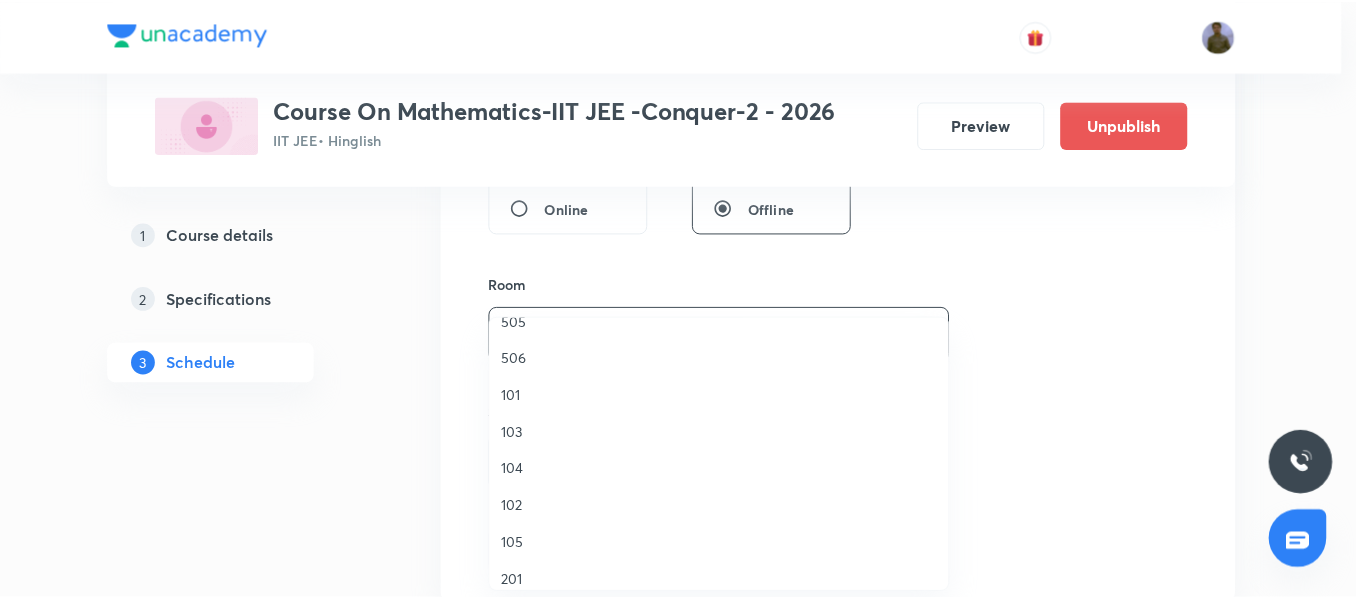 scroll, scrollTop: 367, scrollLeft: 0, axis: vertical 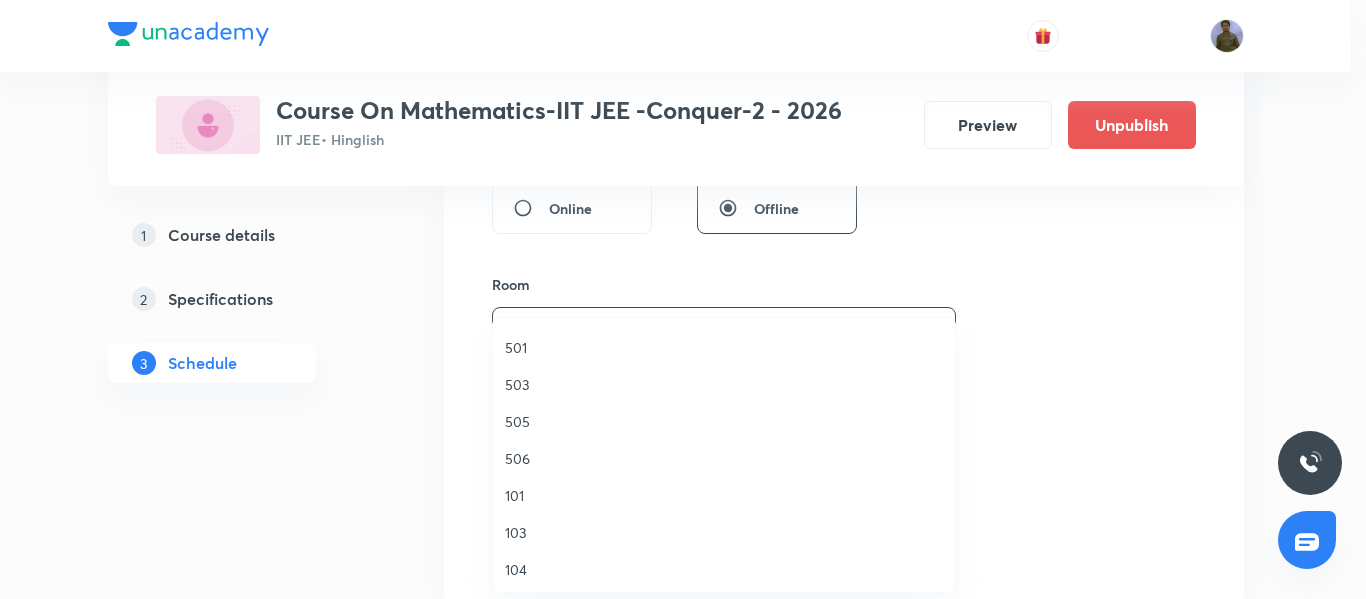 click on "505" at bounding box center (724, 421) 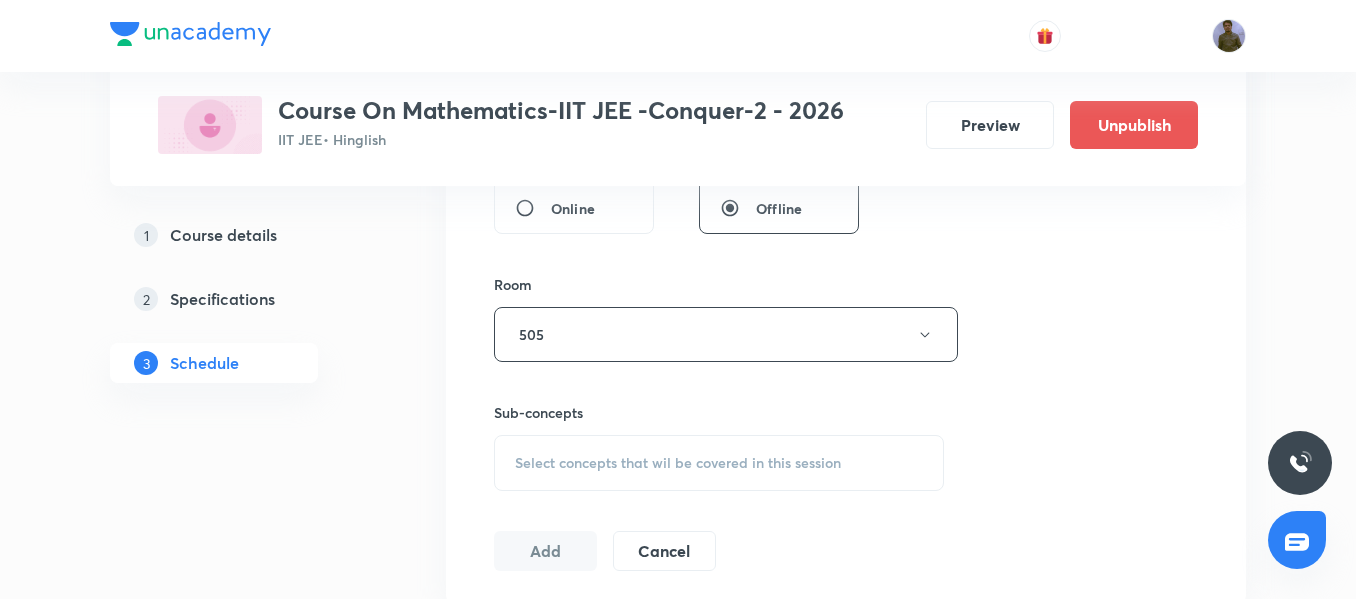 scroll, scrollTop: 900, scrollLeft: 0, axis: vertical 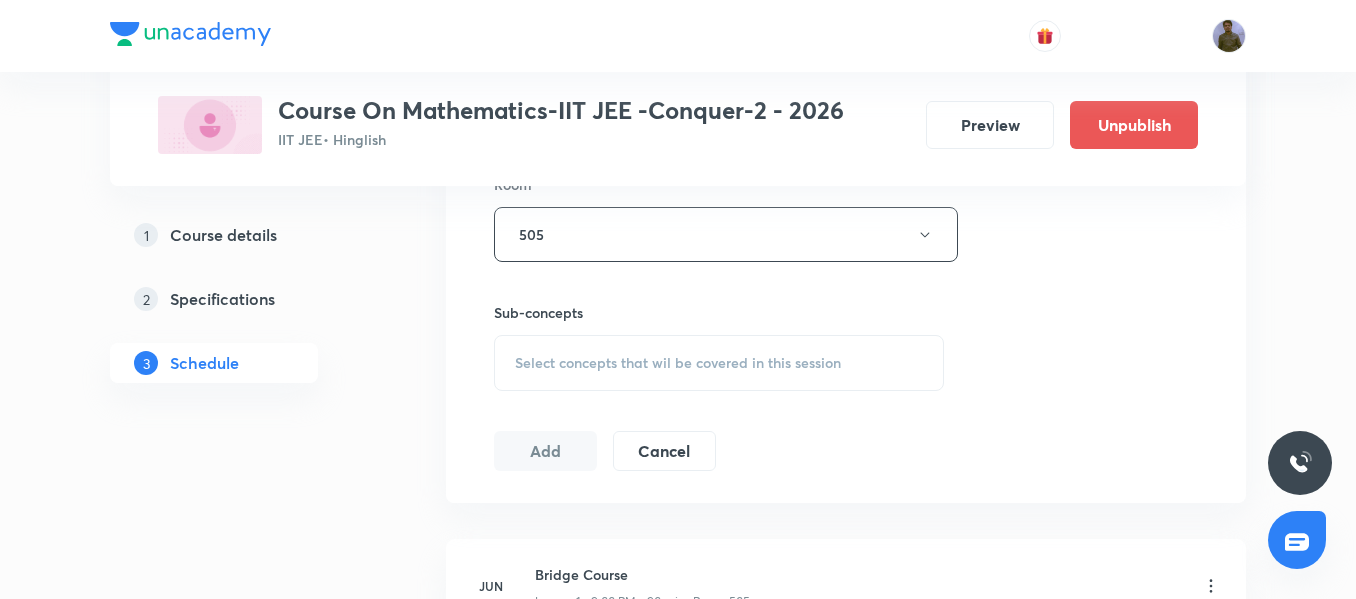 click on "Select concepts that wil be covered in this session" at bounding box center (719, 363) 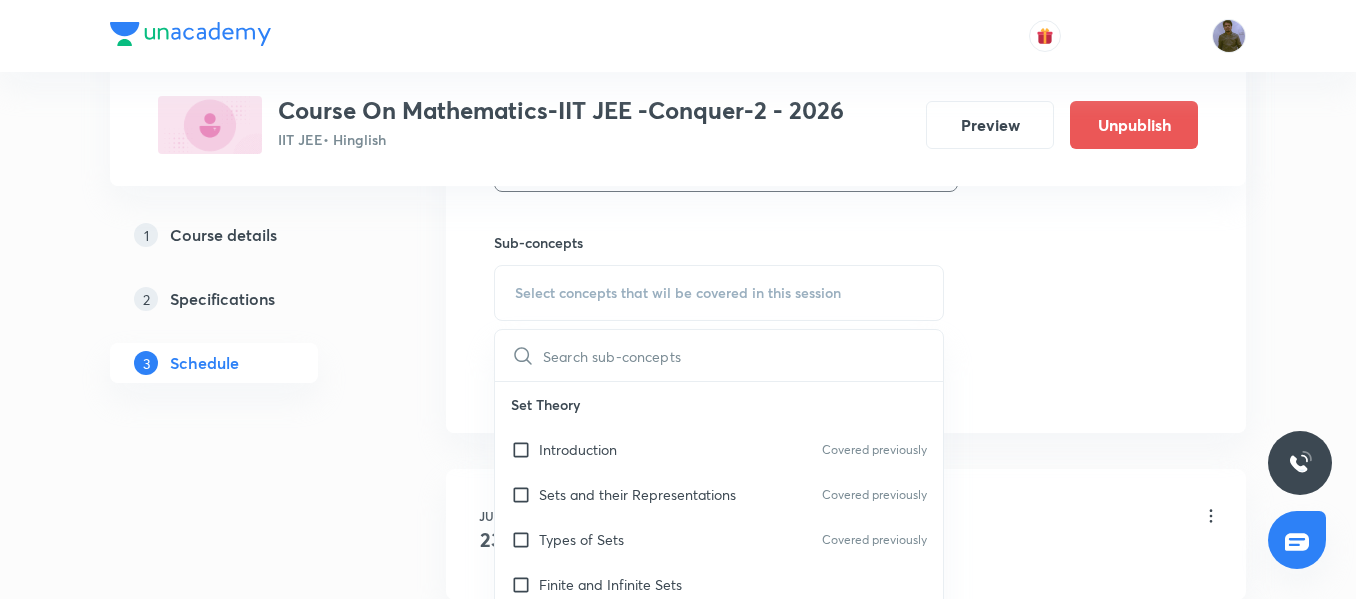 scroll, scrollTop: 1000, scrollLeft: 0, axis: vertical 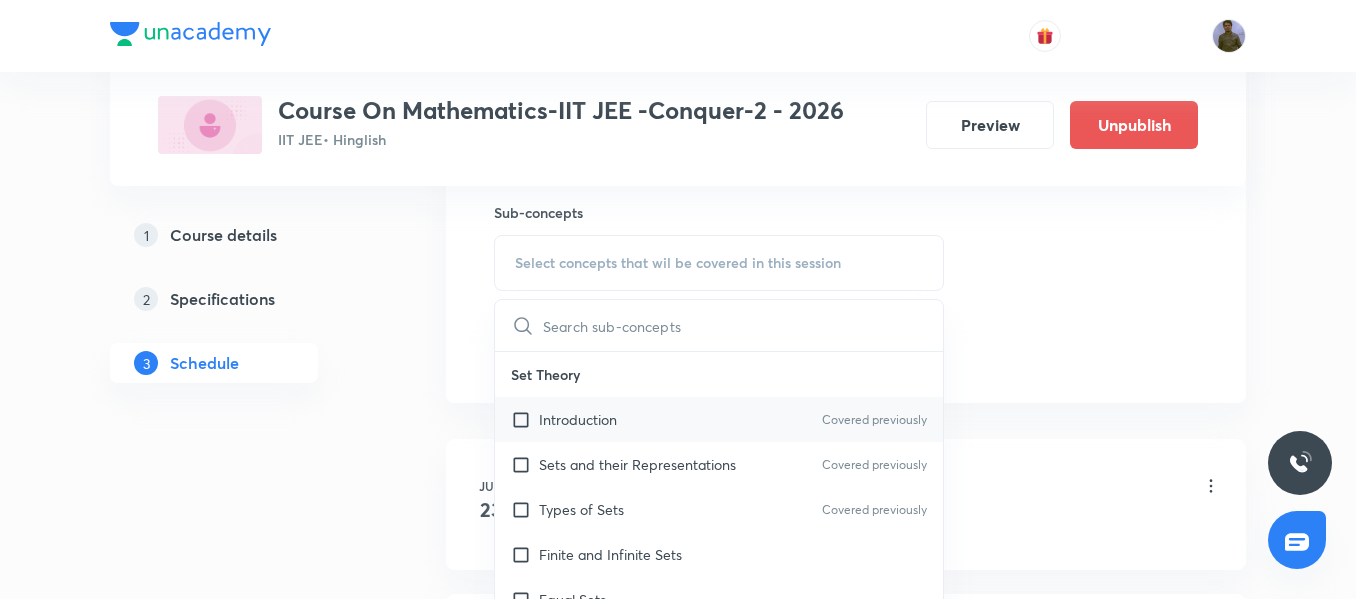 click on "Introduction" at bounding box center (578, 419) 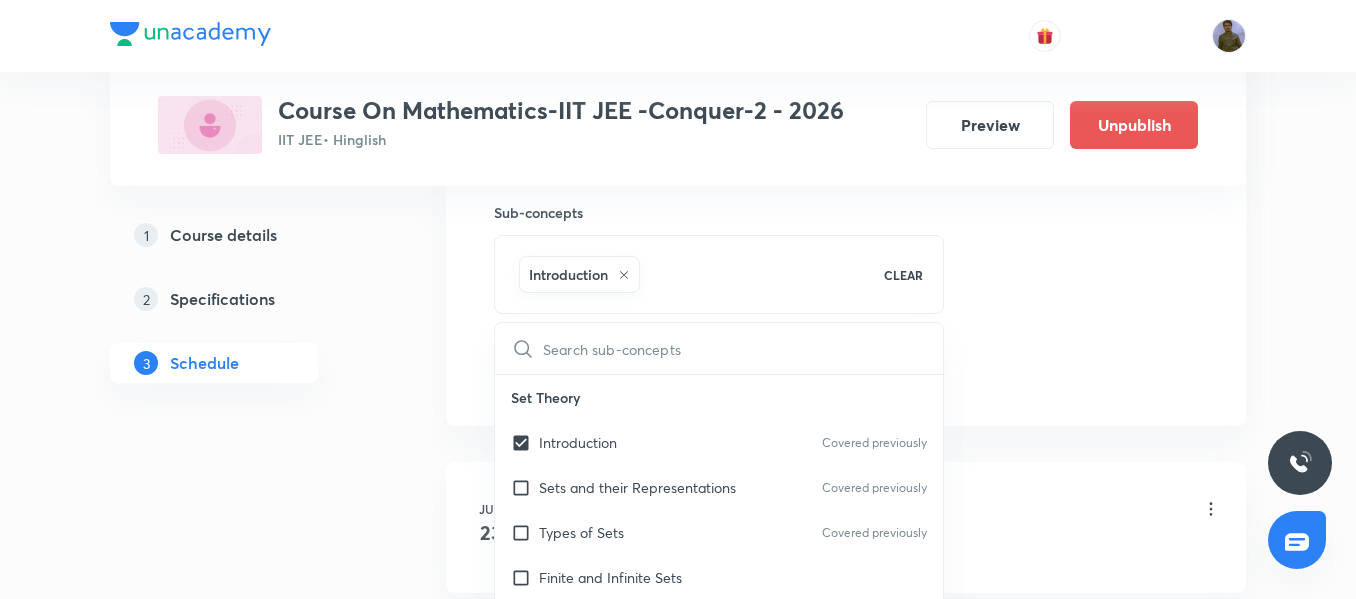 click on "Session  43 Live class Session title 18/99 Circle Extra [CLASS] ​ Schedule for Aug 6, 2025, 2:00 [TIME] ​ Duration (in minutes) 60 ​   Session type Online Offline Room 505 Sub-concepts Introduction CLEAR ​ Set Theory Introduction Covered previously Sets and their Representations Covered previously Types of Sets Covered previously Finite and Infinite Sets Equal Sets Subsets Power Set Universal Set Venn Diagrams Operations on Sets Complement of a Set Practical  Problems on Union and Intersection of Two Sets Relation Types of relations Equivalence relations Inequalities and Modulus Function Constant and Variables Function Intervals Inequalities Generalized Method of Intervals for Solving Inequalities Modulus Function Fundamental of Mathematics Fundamentals of Mathematics Indices Indices Twin Prime Numbers Twin Prime Numbers Co-Prime Numbers/ Relatively Prime Numbers Co-Prime Numbers/ Relatively Prime Numbers Composite Numbers Composite Numbers Prime Numbers Prime Numbers Odd Numbers Odd Numbers Even Numbers" at bounding box center [846, -87] 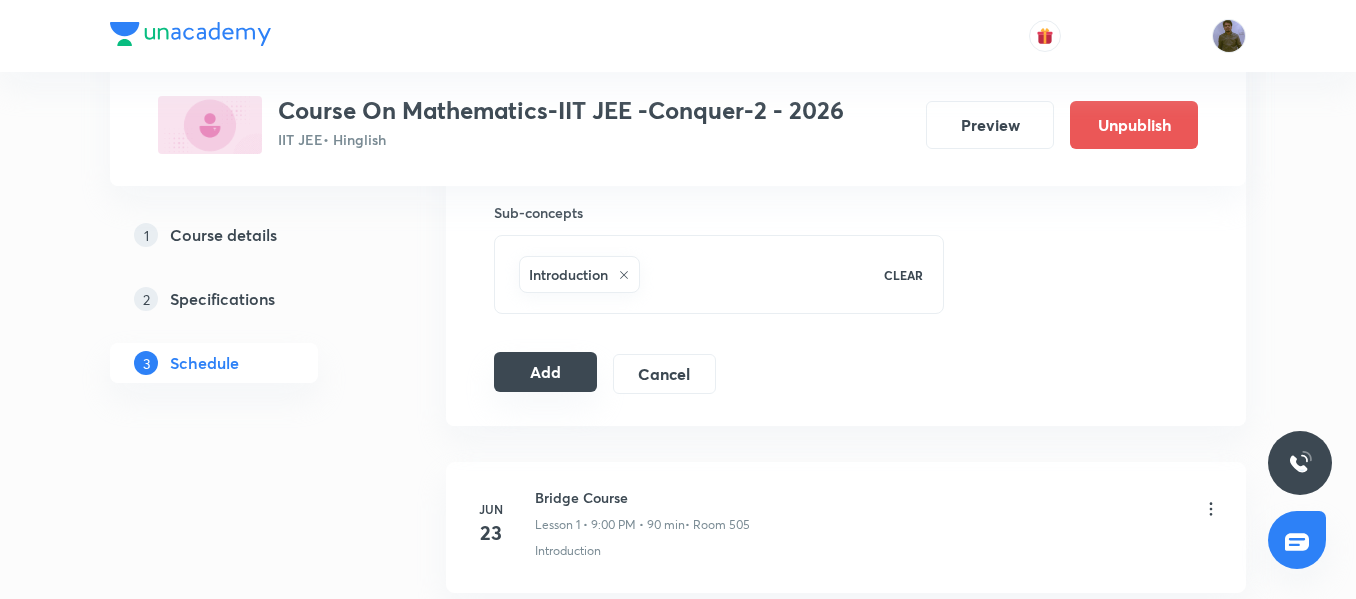 click on "Add" at bounding box center (545, 372) 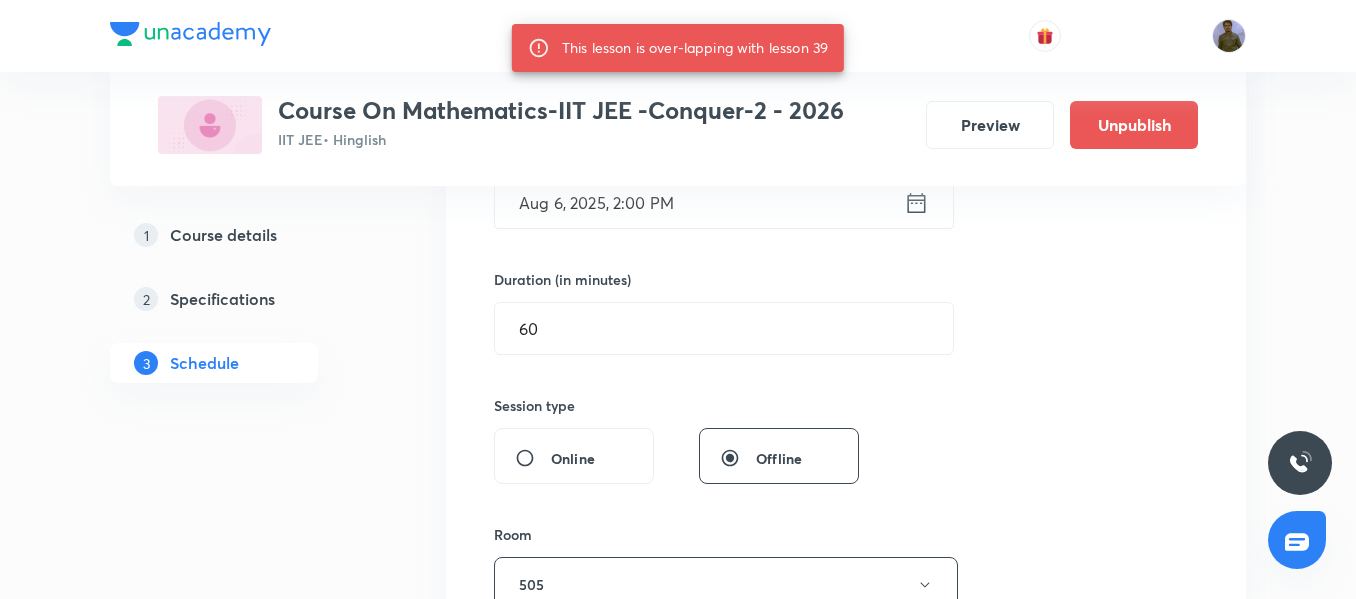 scroll, scrollTop: 500, scrollLeft: 0, axis: vertical 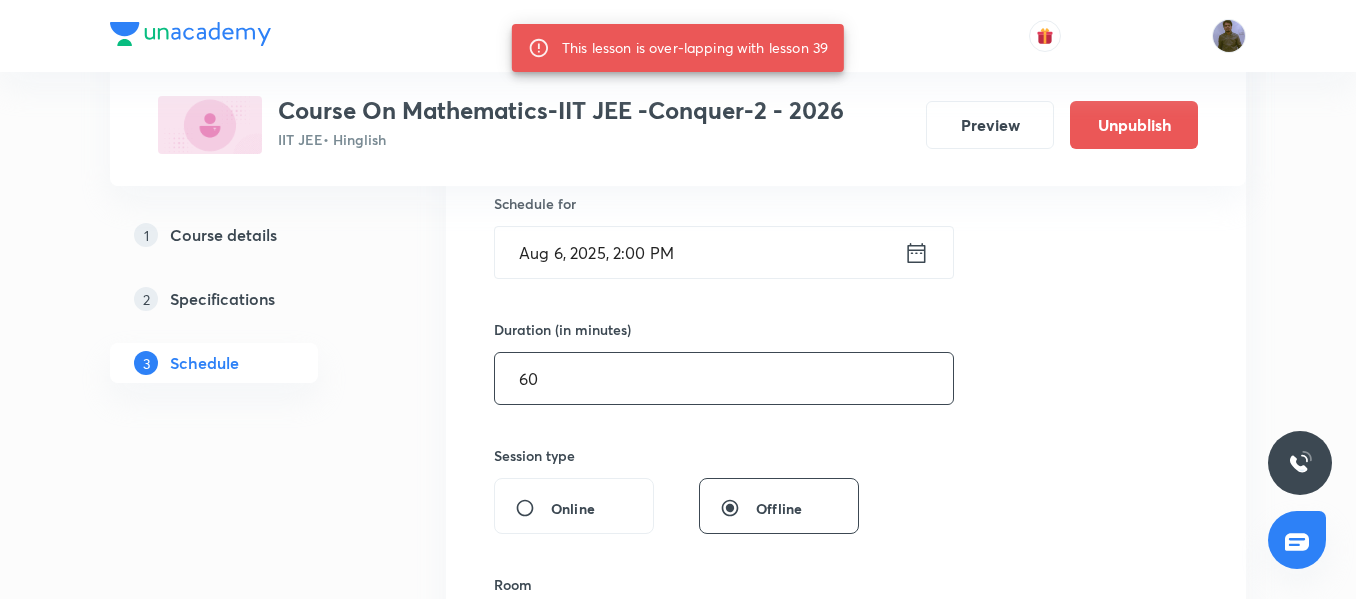 drag, startPoint x: 547, startPoint y: 379, endPoint x: 439, endPoint y: 384, distance: 108.11568 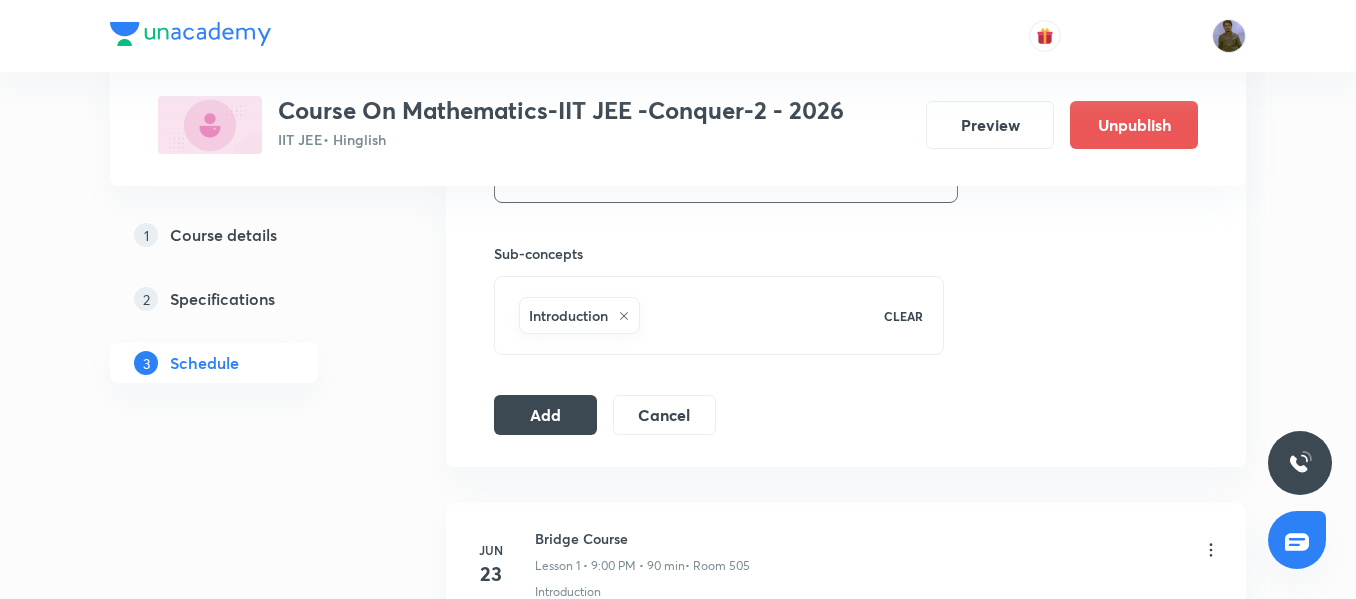 scroll, scrollTop: 1100, scrollLeft: 0, axis: vertical 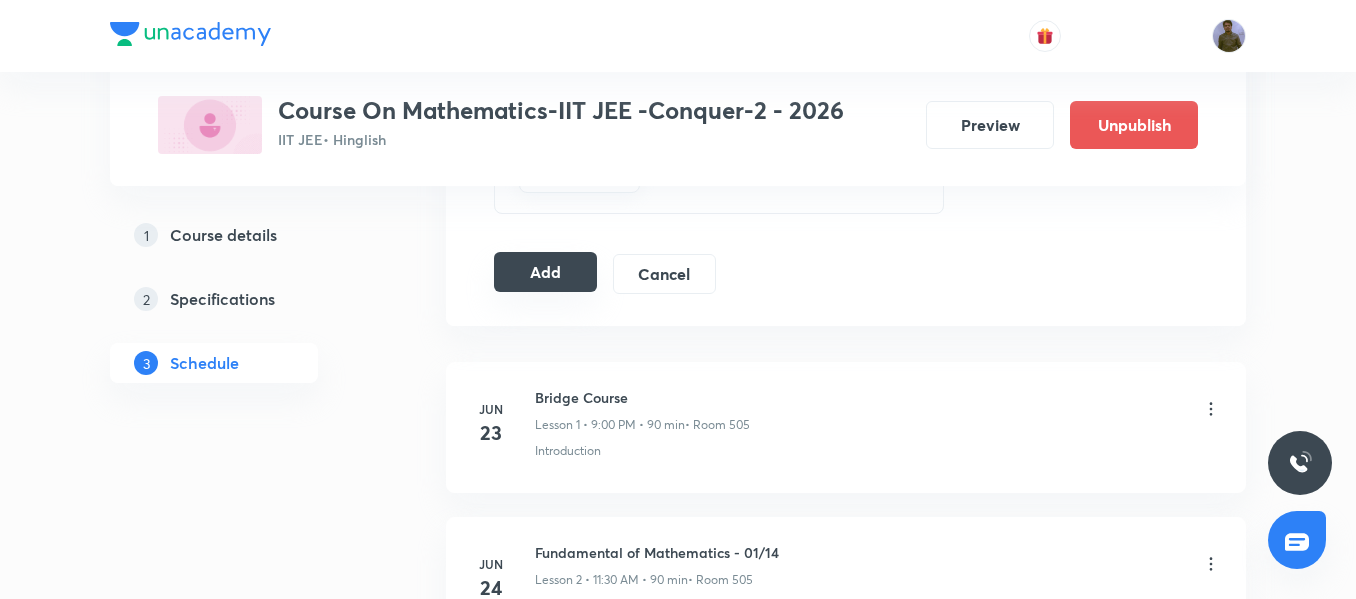 type on "55" 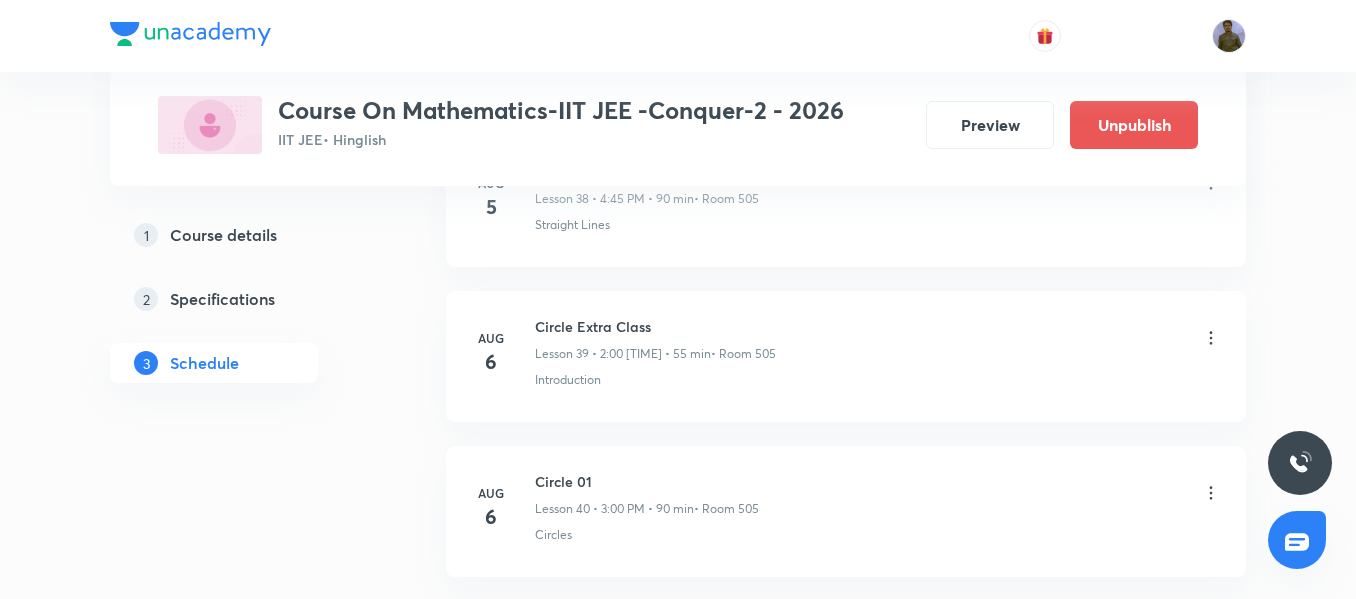 scroll, scrollTop: 6152, scrollLeft: 0, axis: vertical 